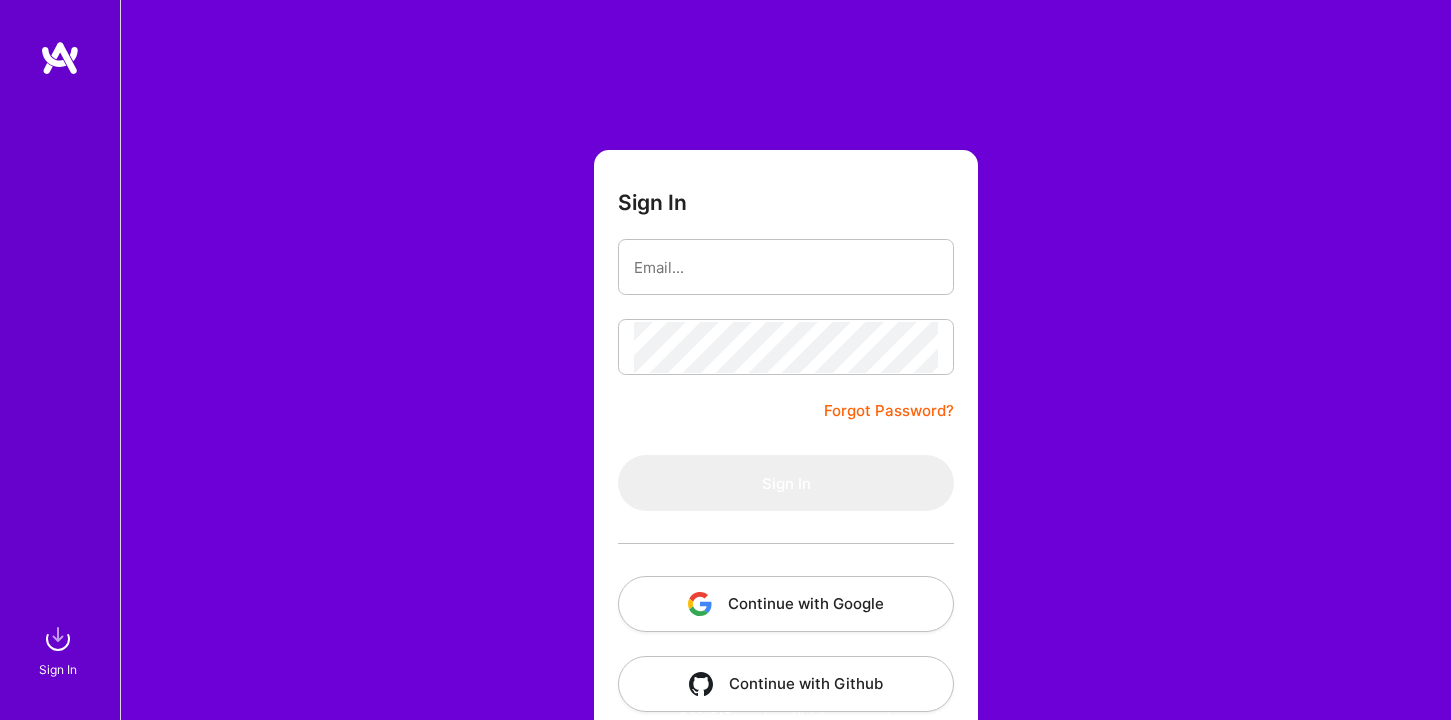 scroll, scrollTop: 0, scrollLeft: 0, axis: both 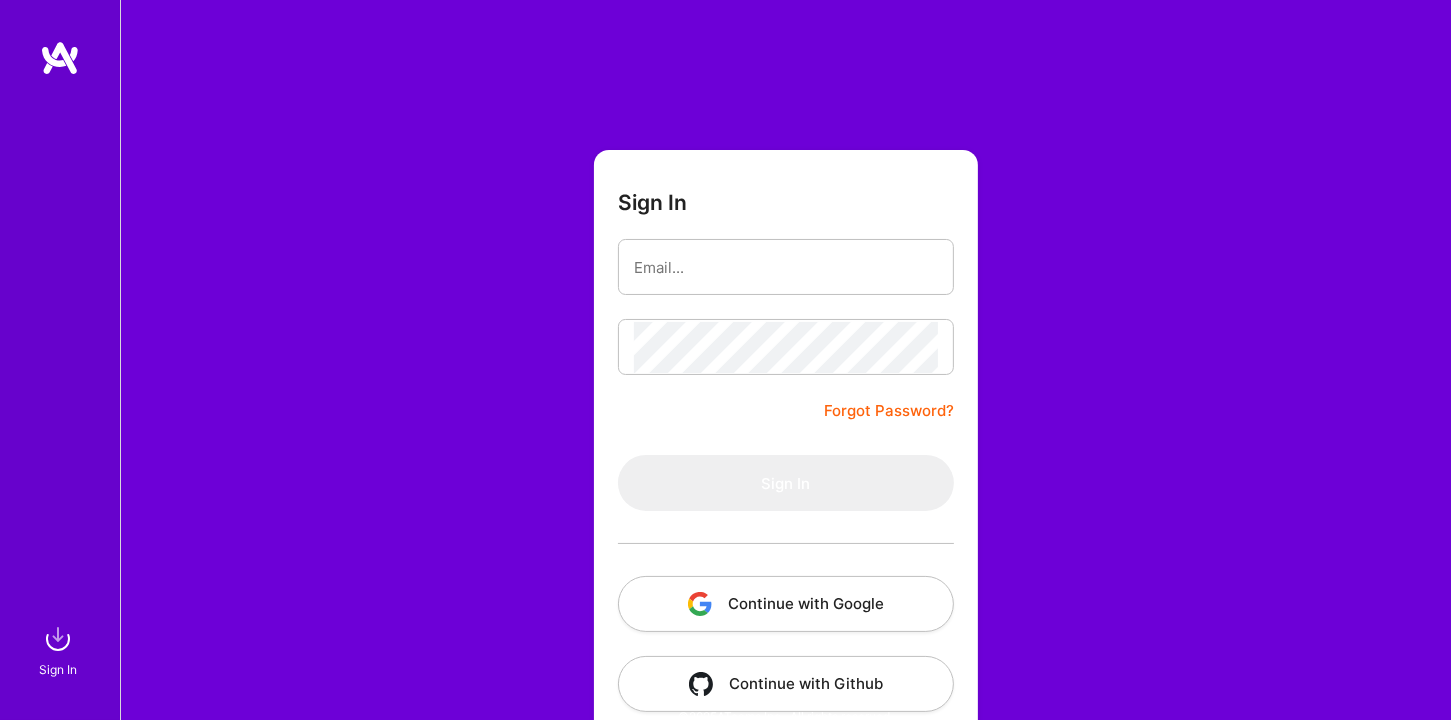 click at bounding box center (700, 604) 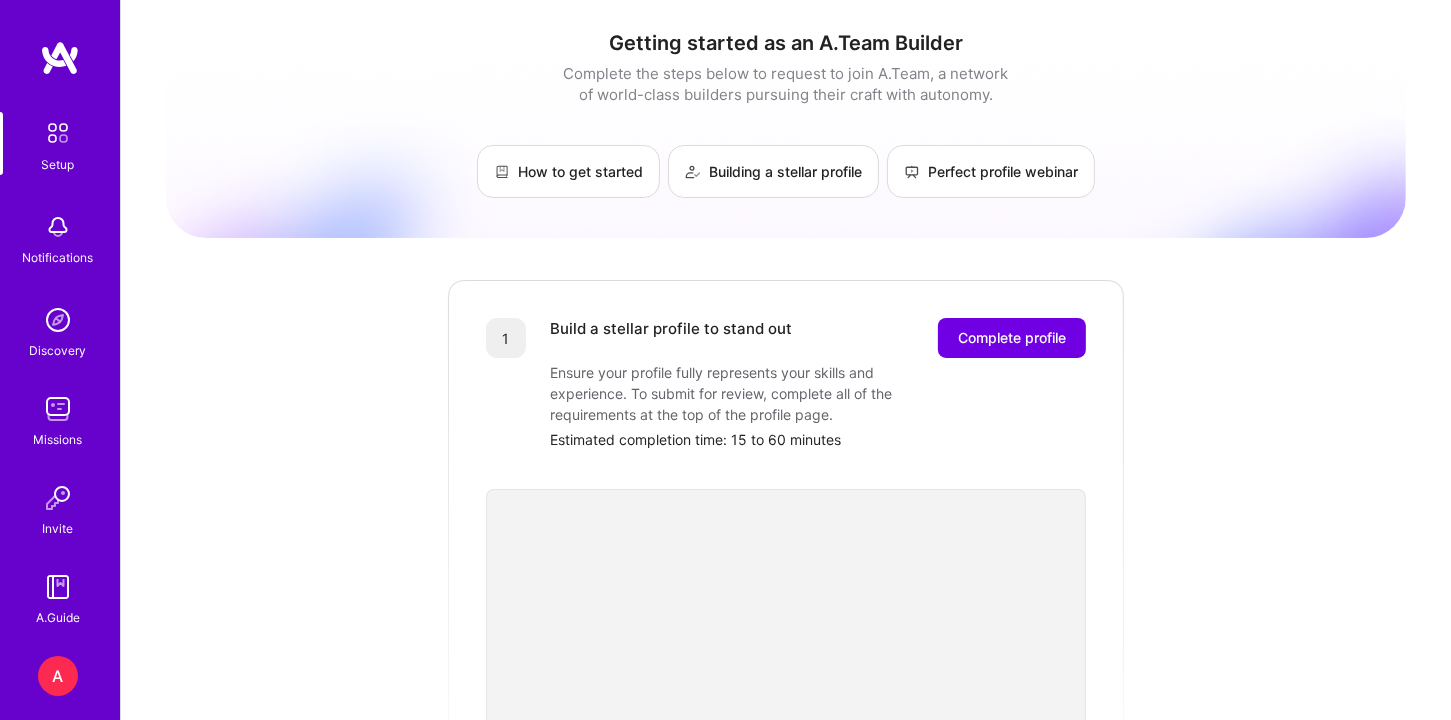scroll, scrollTop: 84, scrollLeft: 0, axis: vertical 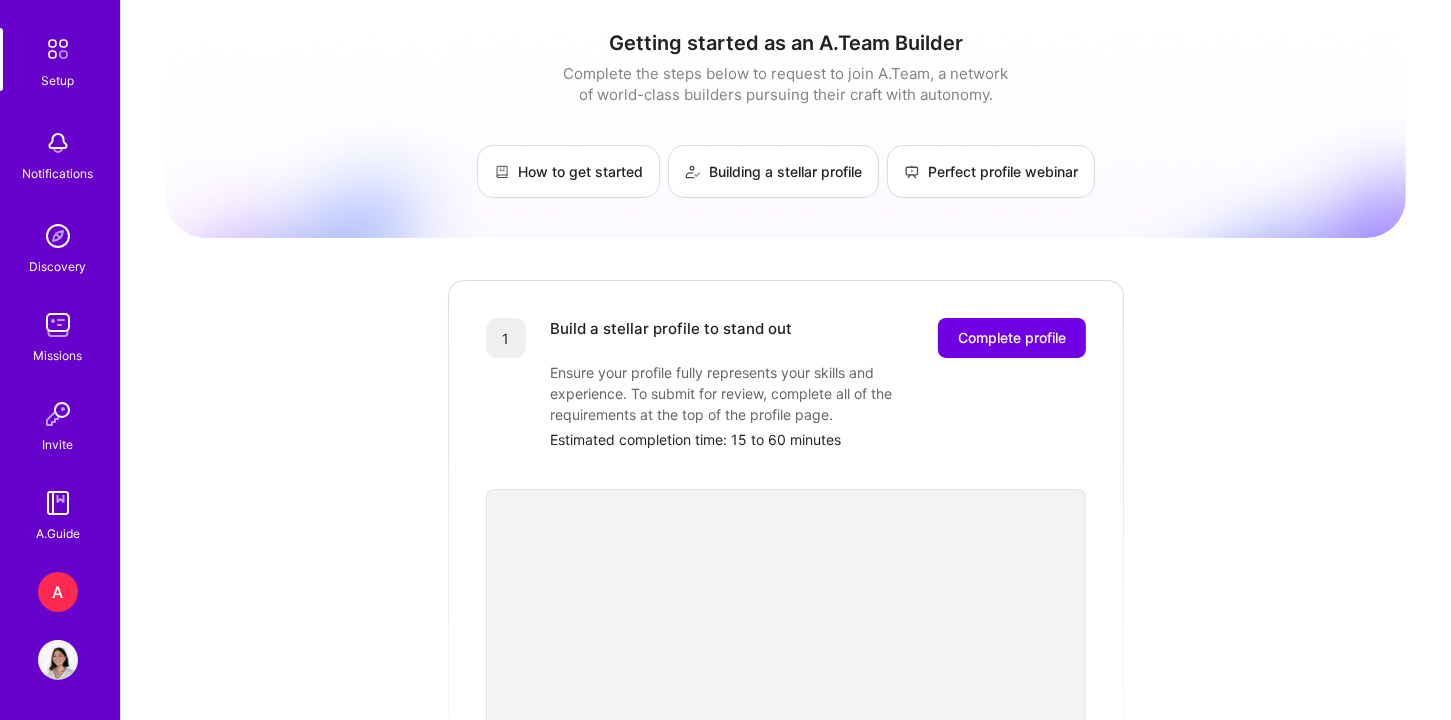 click on "A [NAME] Marketplace Ops Team" at bounding box center [58, 592] 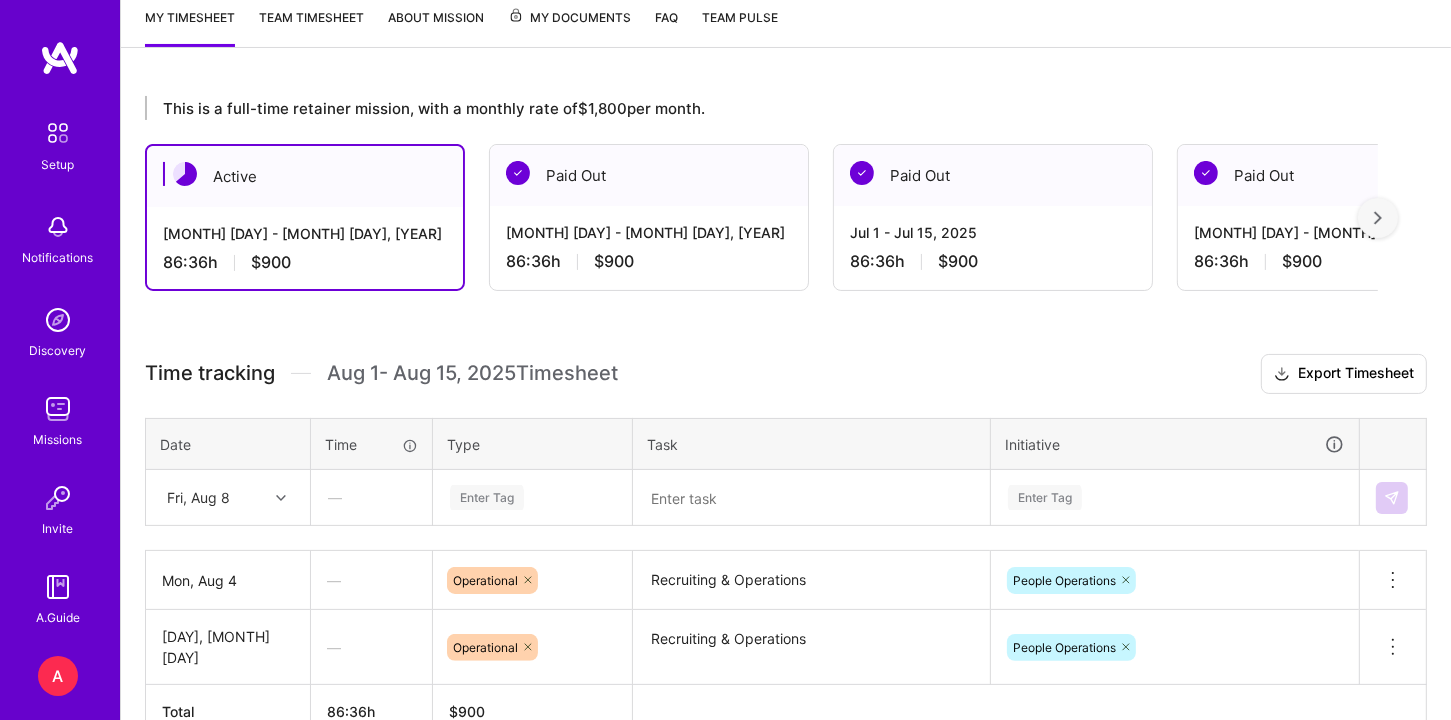 scroll, scrollTop: 369, scrollLeft: 0, axis: vertical 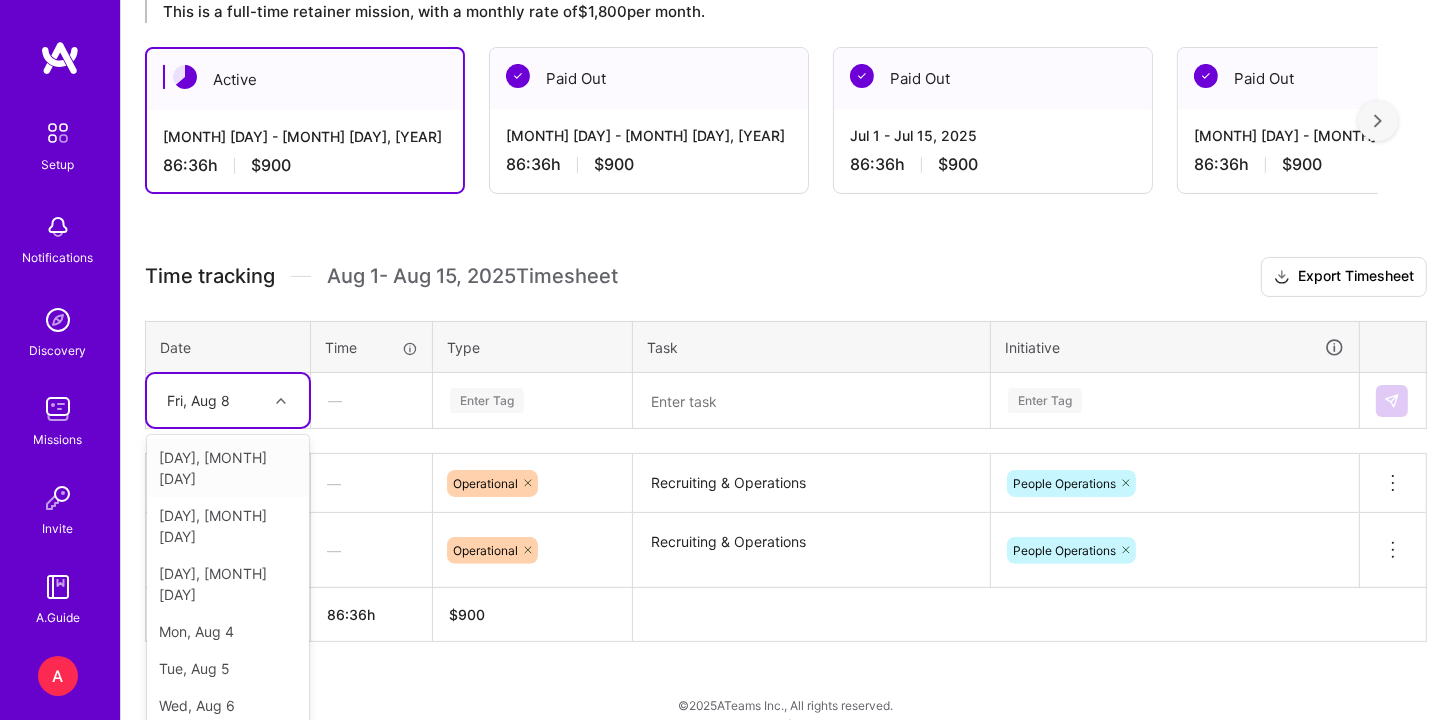 click at bounding box center [283, 400] 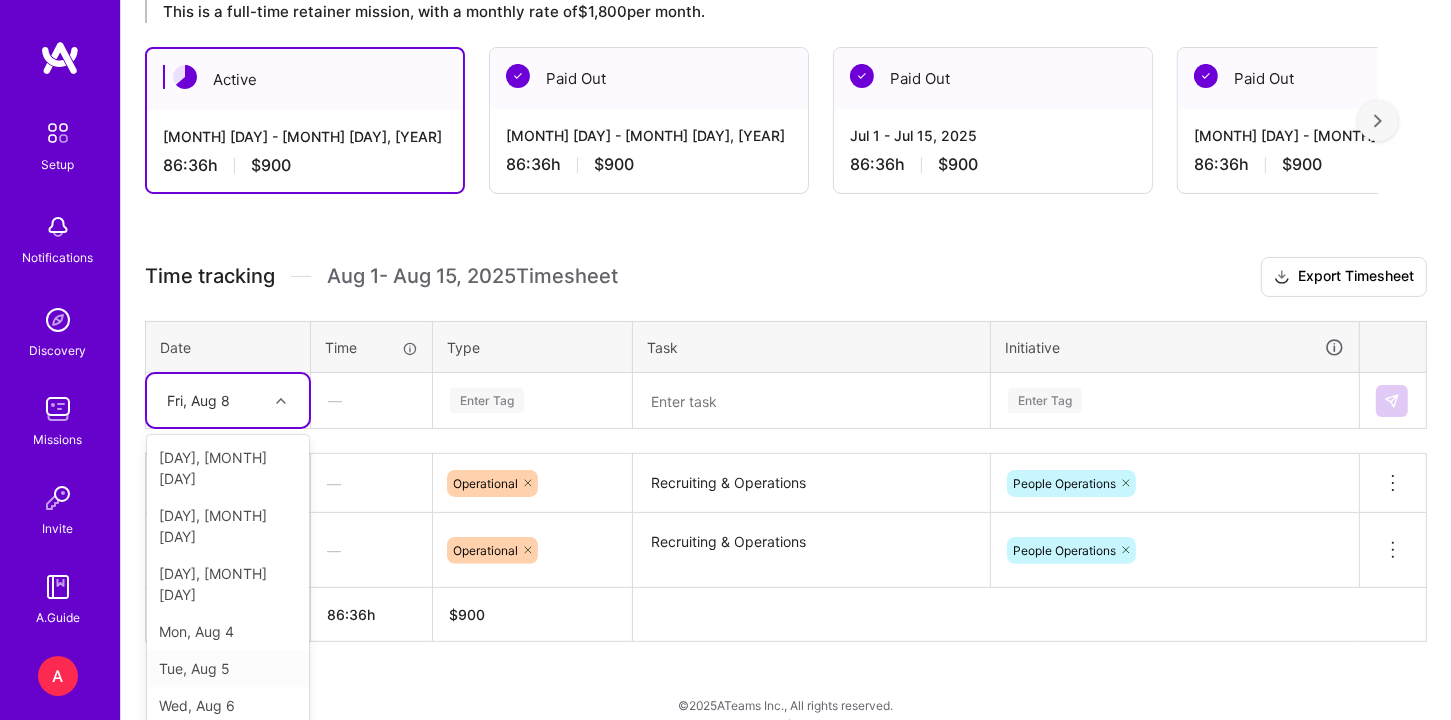 click on "Tue, Aug 5" at bounding box center [228, 668] 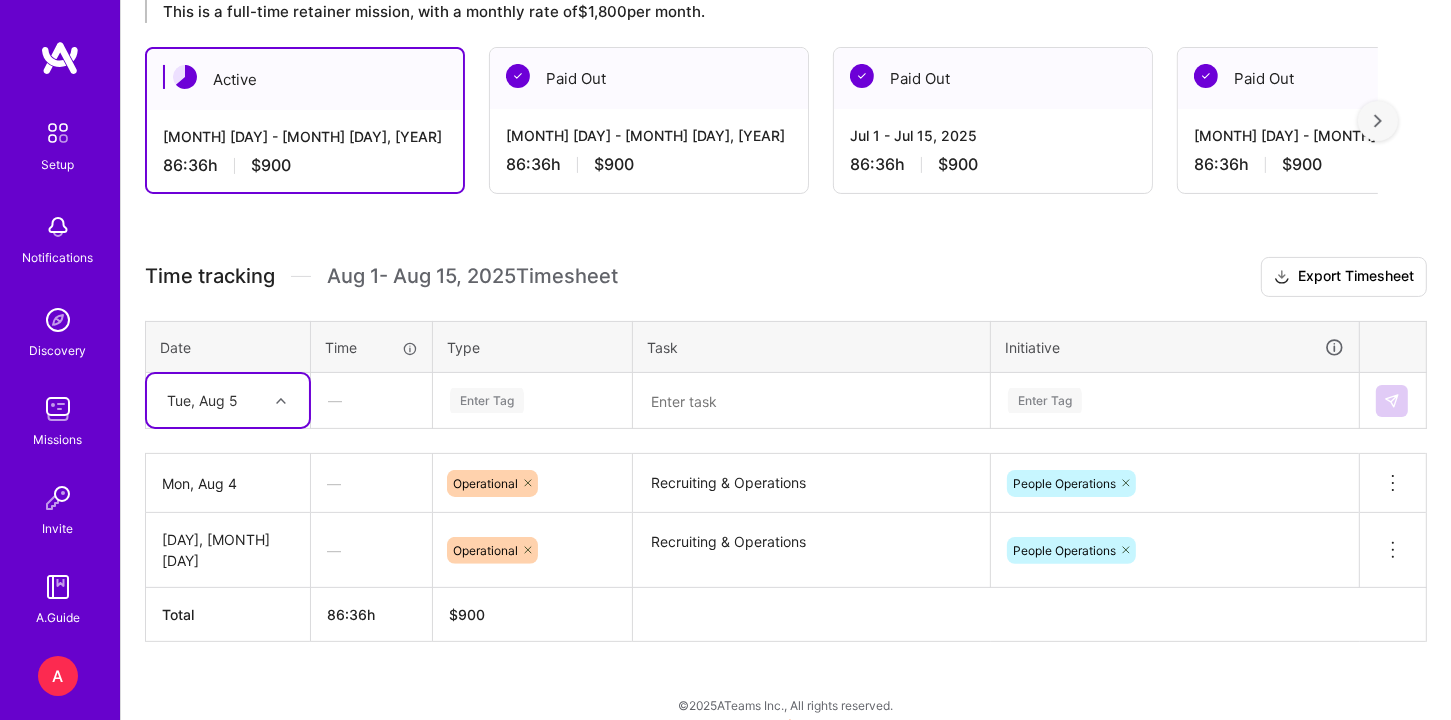 click on "Enter Tag" at bounding box center [487, 400] 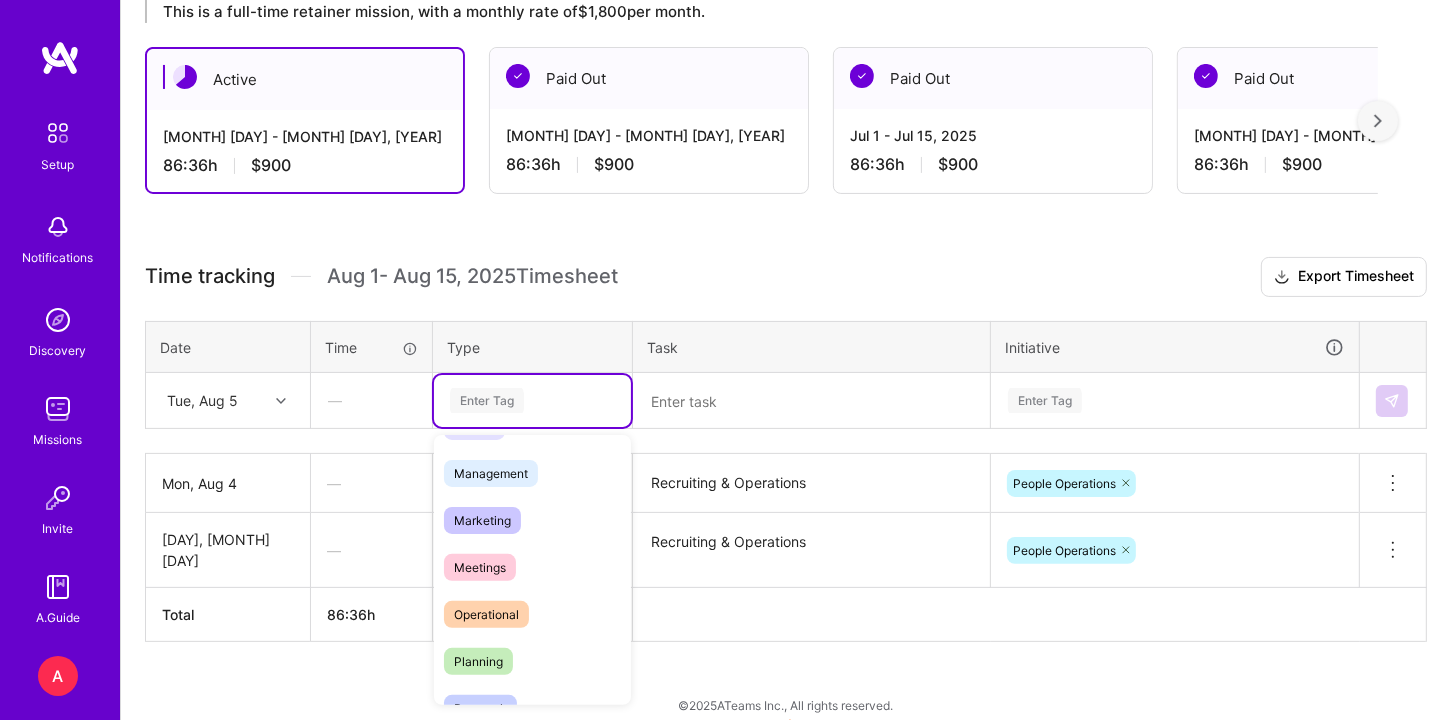 scroll, scrollTop: 254, scrollLeft: 0, axis: vertical 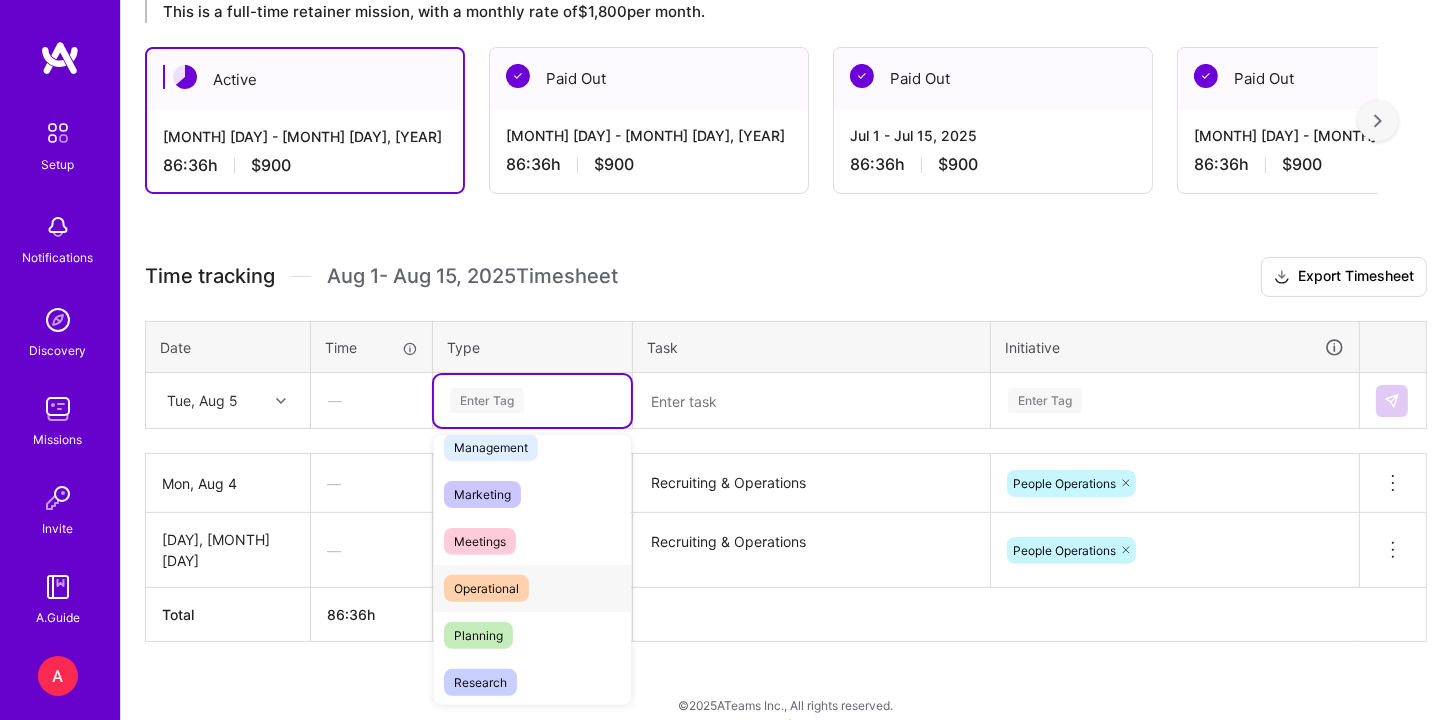 click on "Operational" at bounding box center [532, 588] 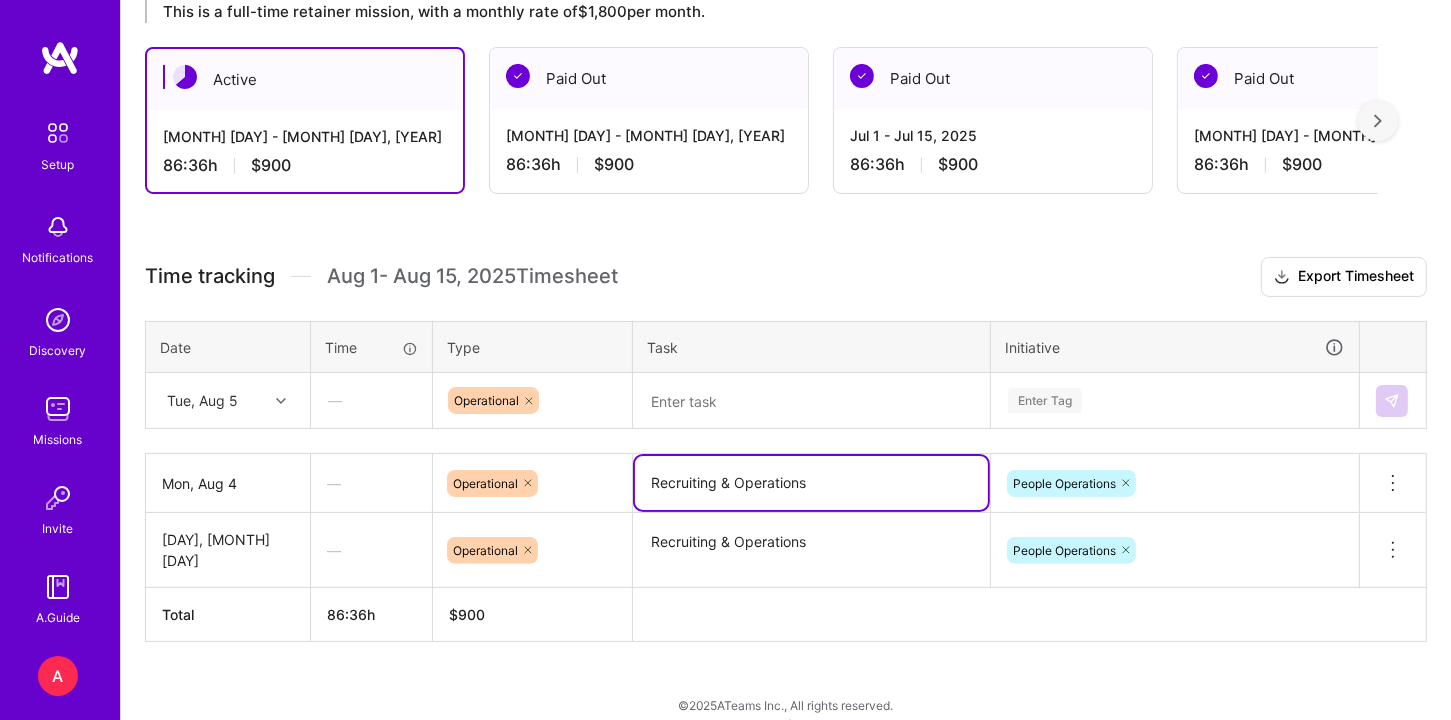 click on "Recruiting & Operations" at bounding box center (811, 483) 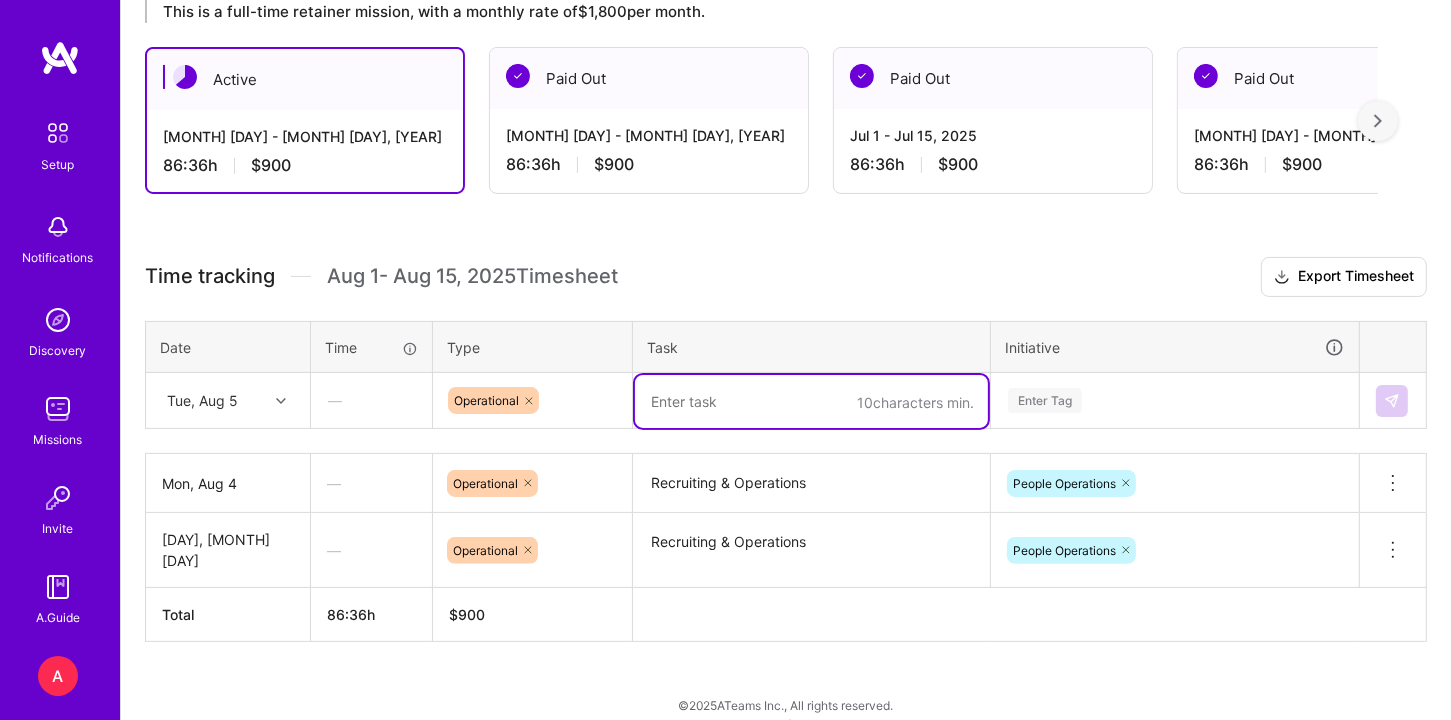 click at bounding box center [811, 401] 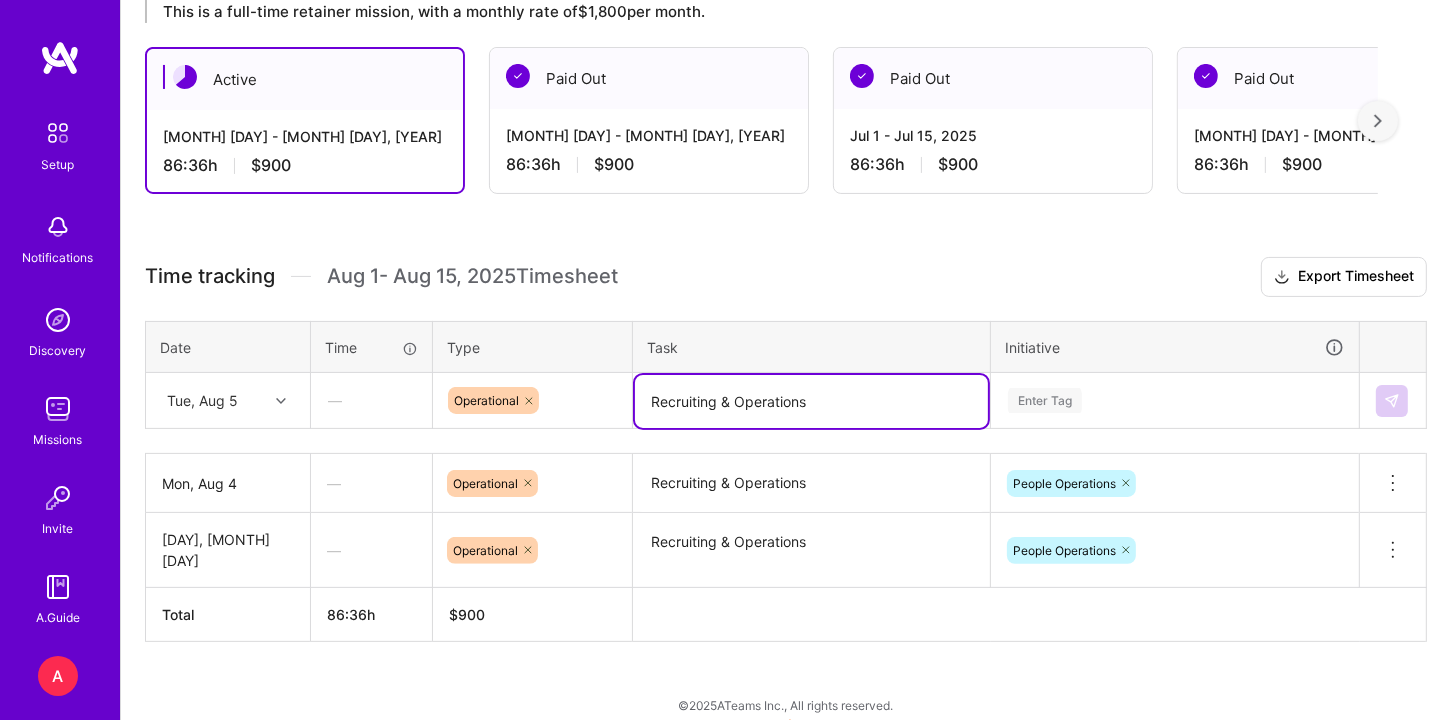 type on "Recruiting & Operations" 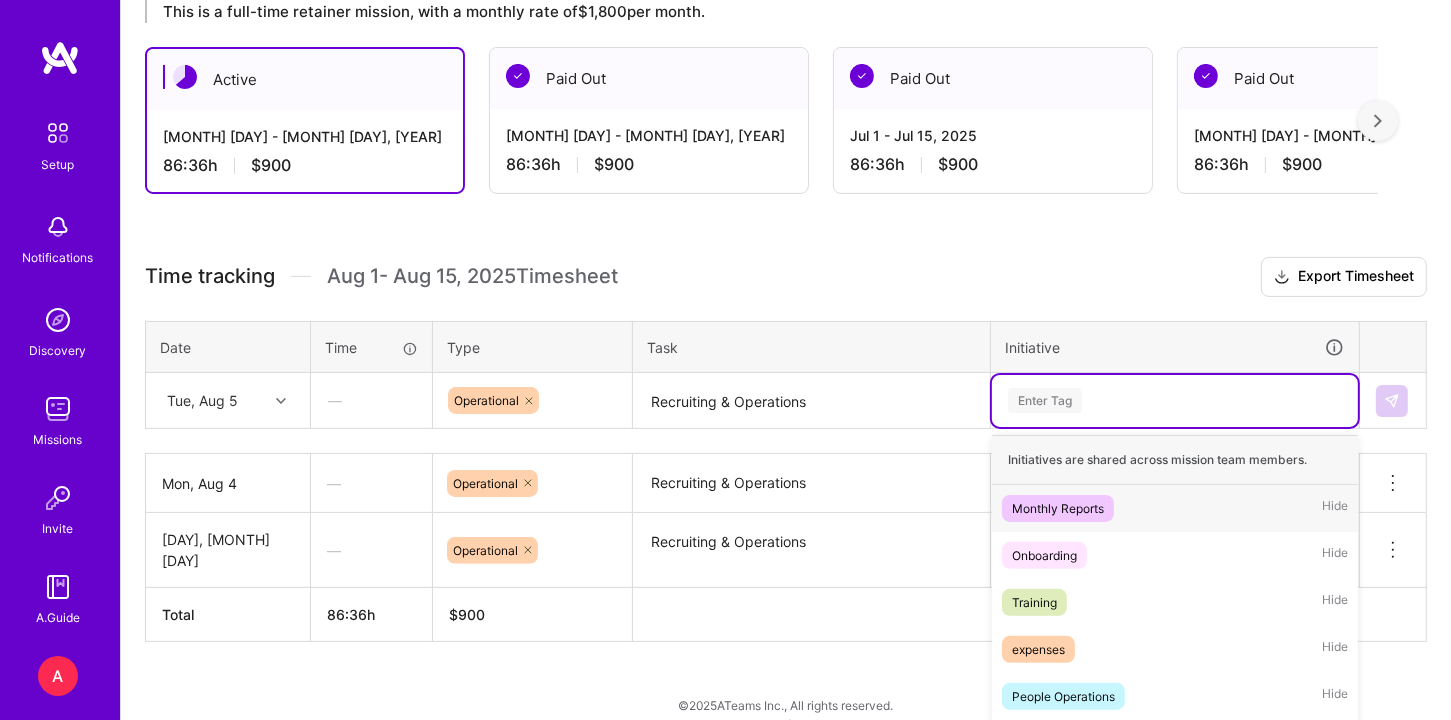 click on "[MONTH] [DAY] - [MONTH] [DAY], [YEAR]" at bounding box center [1175, 401] 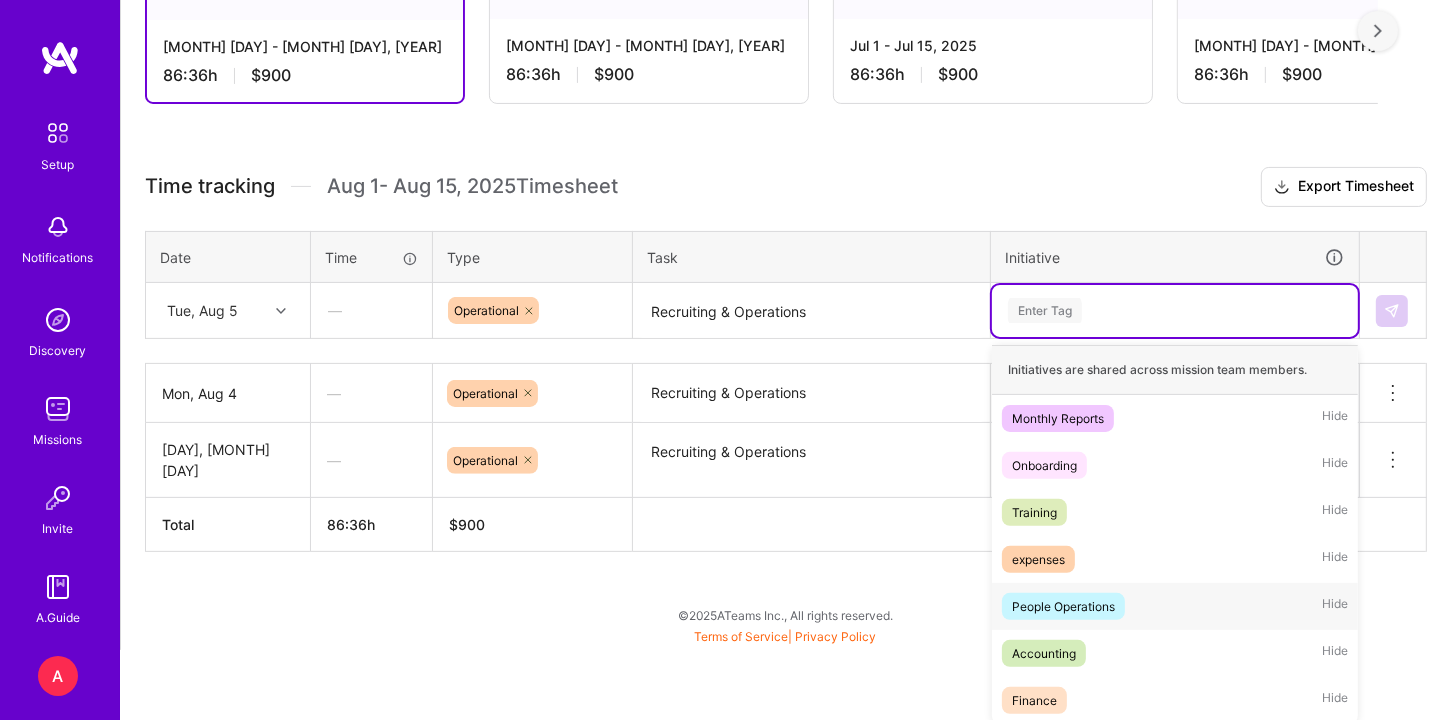click on "People Operations" at bounding box center (1063, 606) 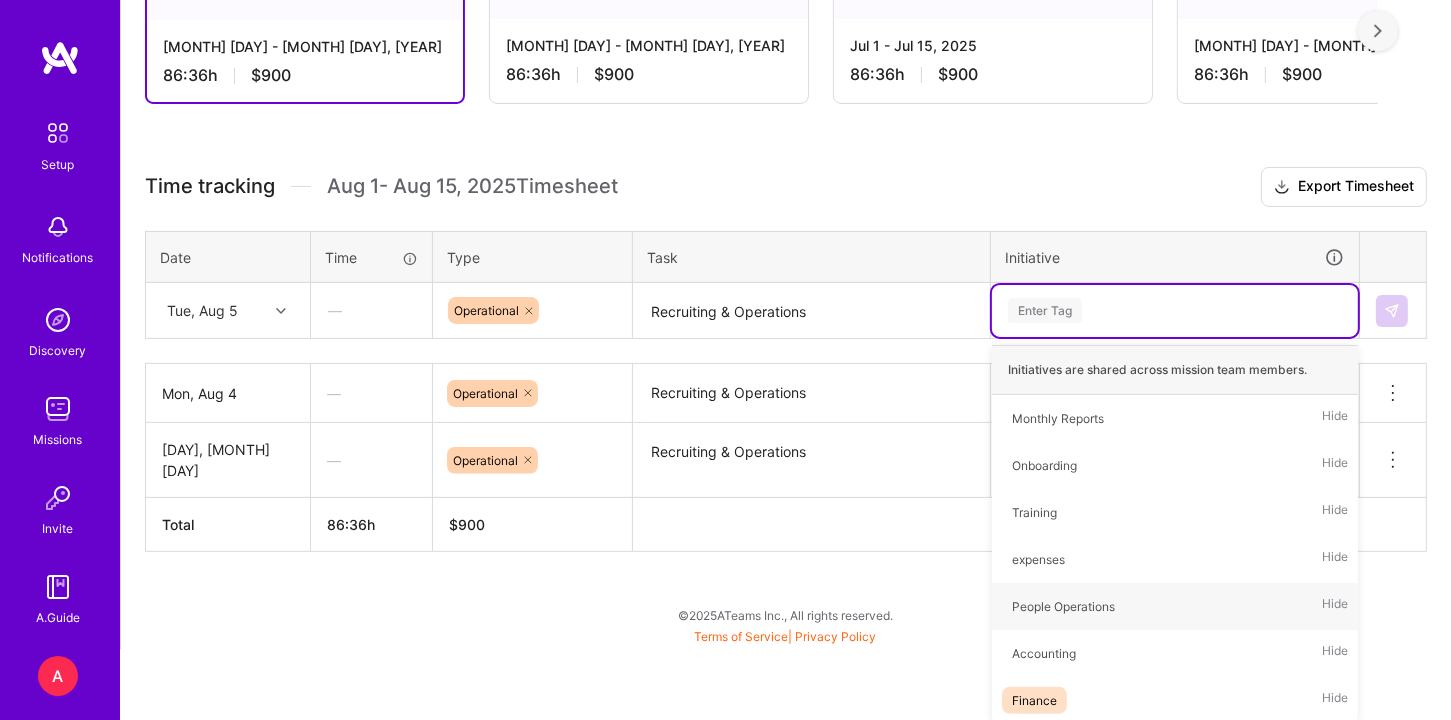 scroll, scrollTop: 369, scrollLeft: 0, axis: vertical 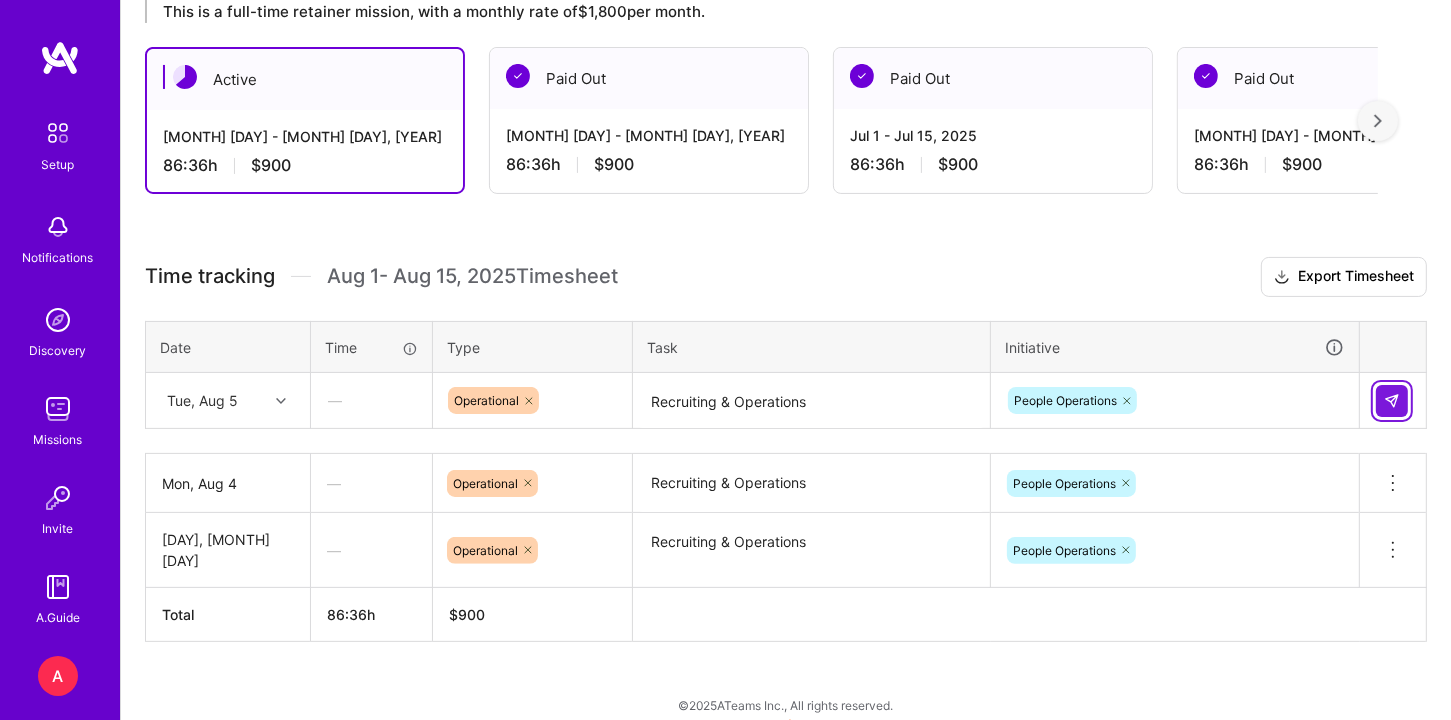 click at bounding box center (1392, 401) 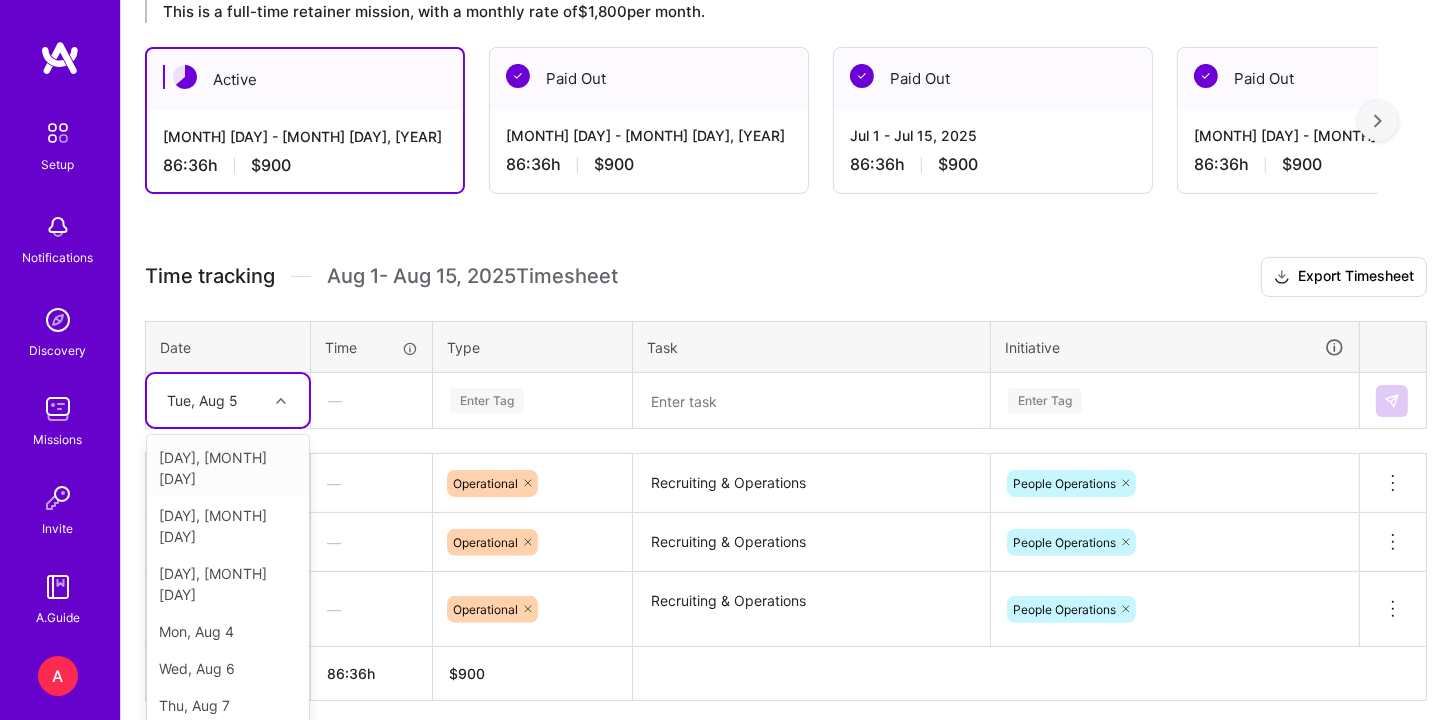 click at bounding box center (283, 401) 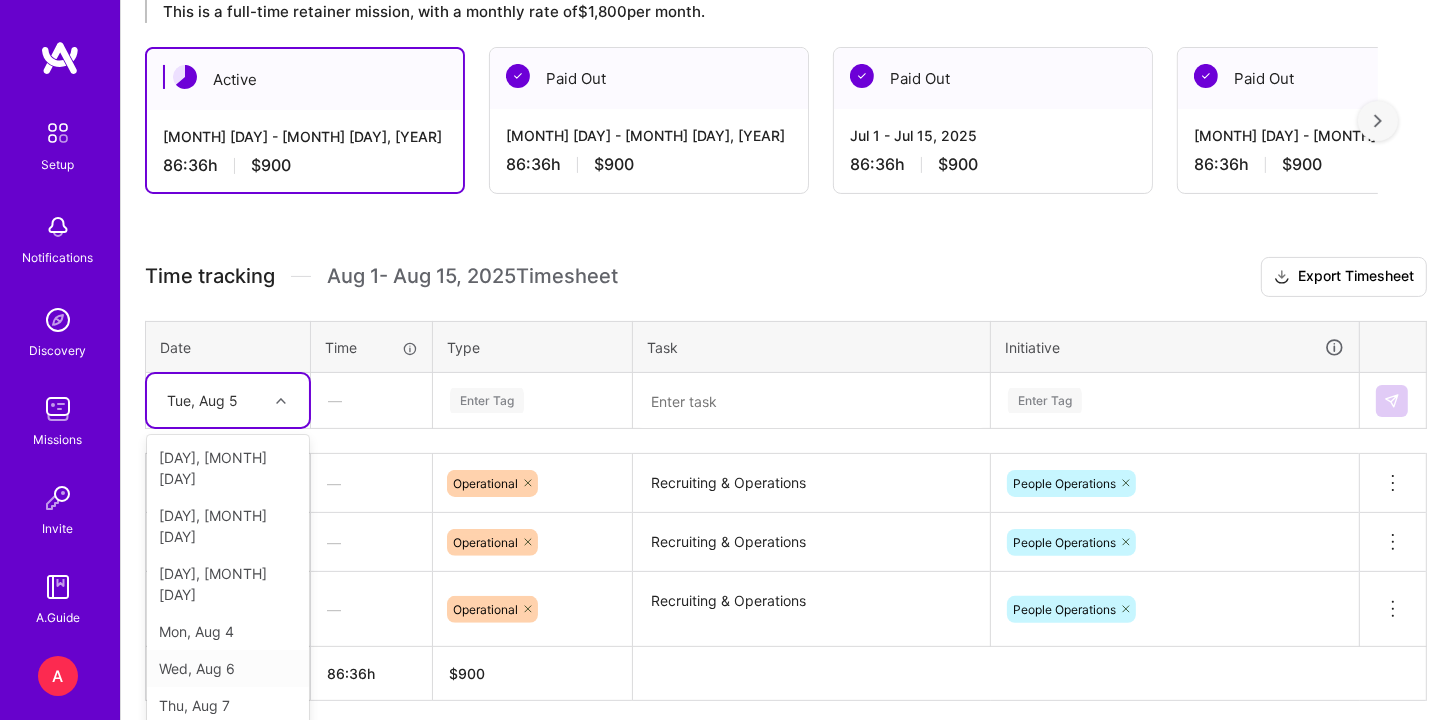 click on "Wed, Aug 6" at bounding box center [228, 668] 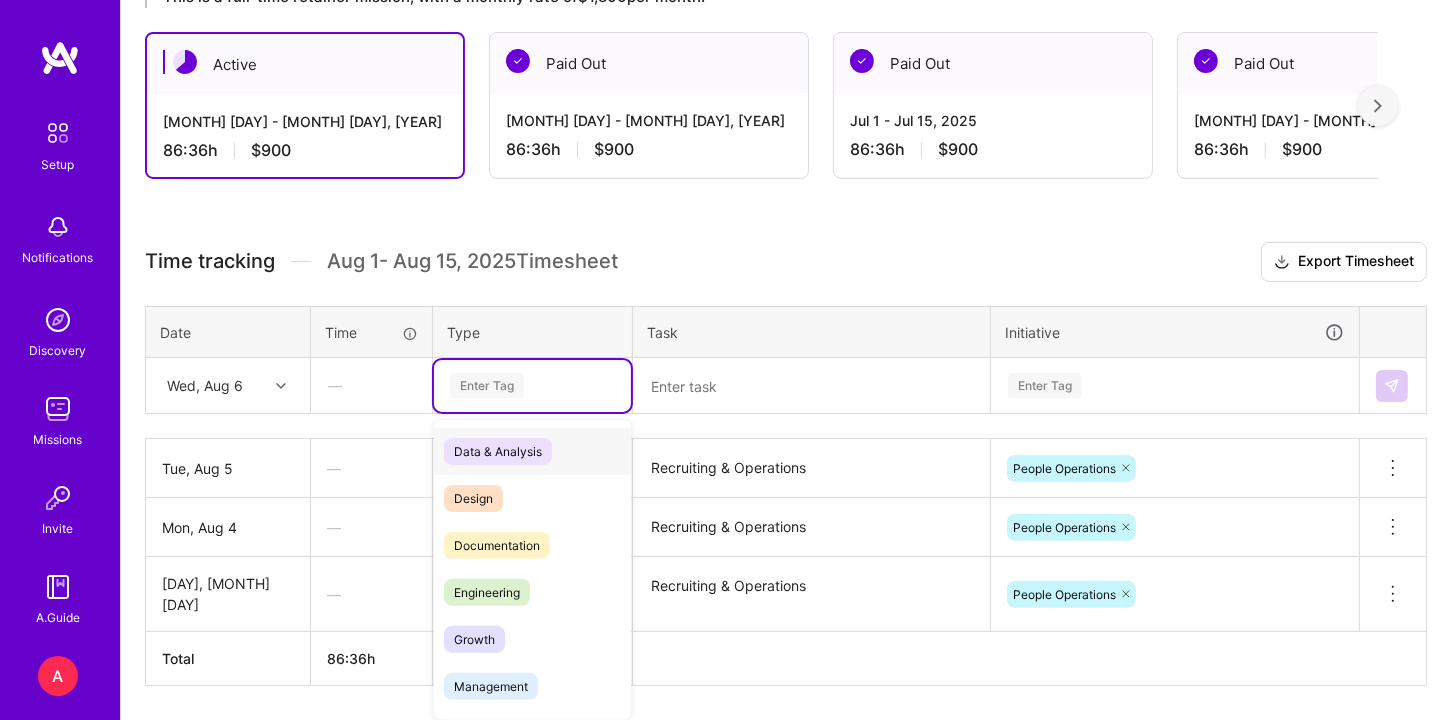 click on "Enter Tag" at bounding box center [532, 386] 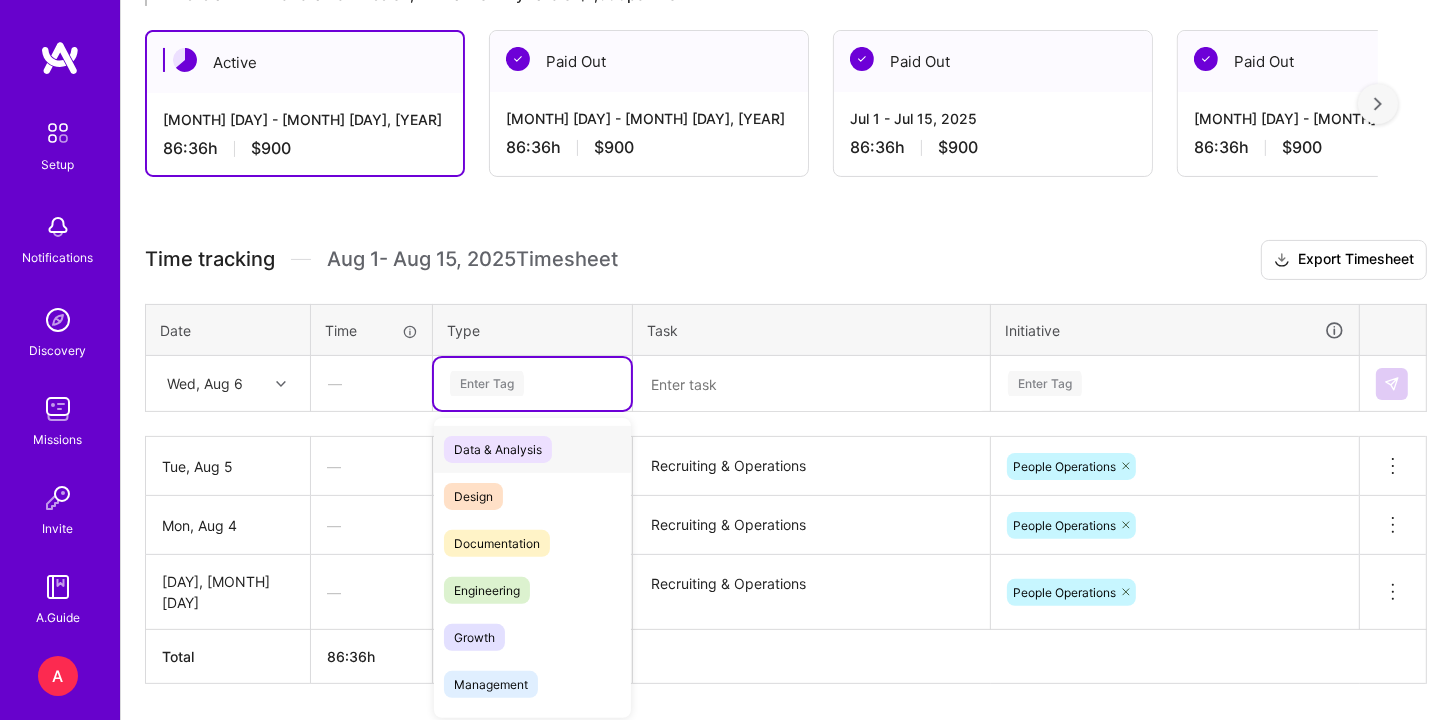 scroll, scrollTop: 388, scrollLeft: 0, axis: vertical 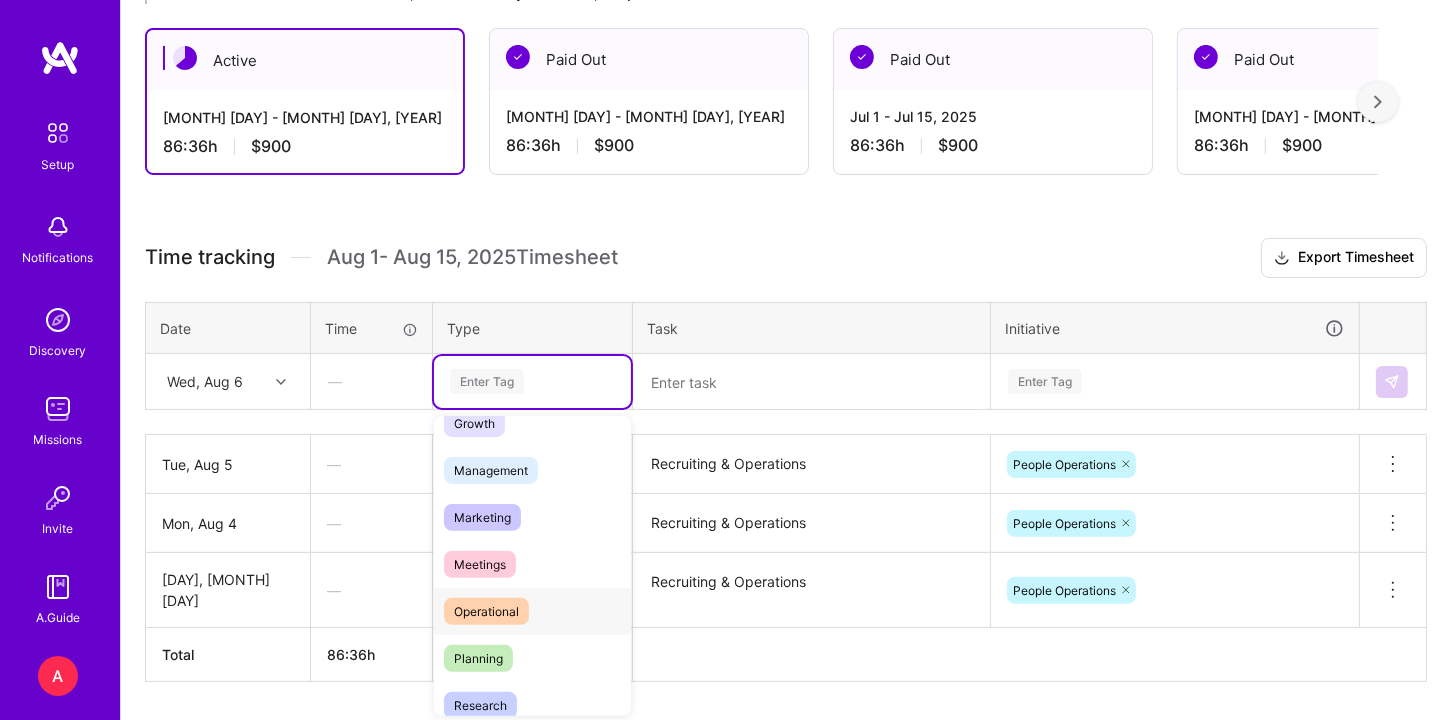 click on "Operational" at bounding box center (532, 611) 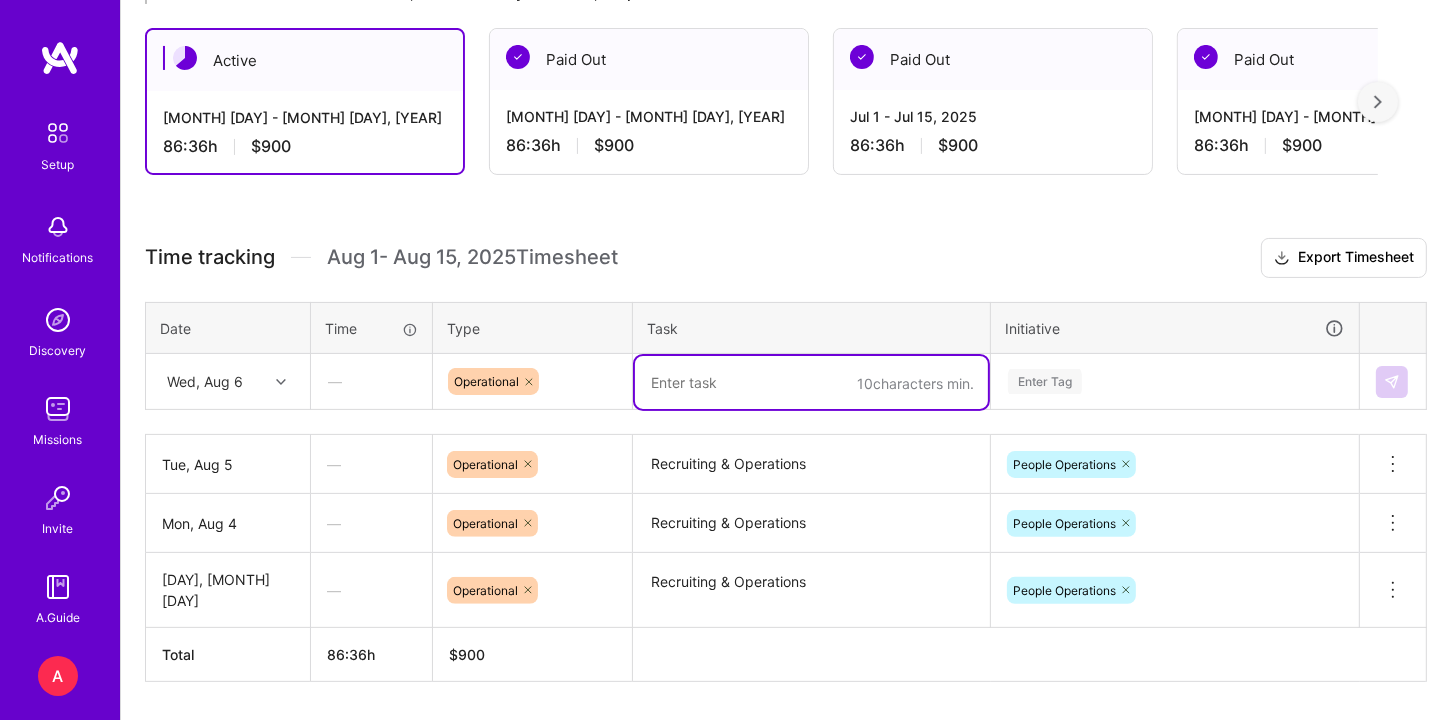click at bounding box center (811, 382) 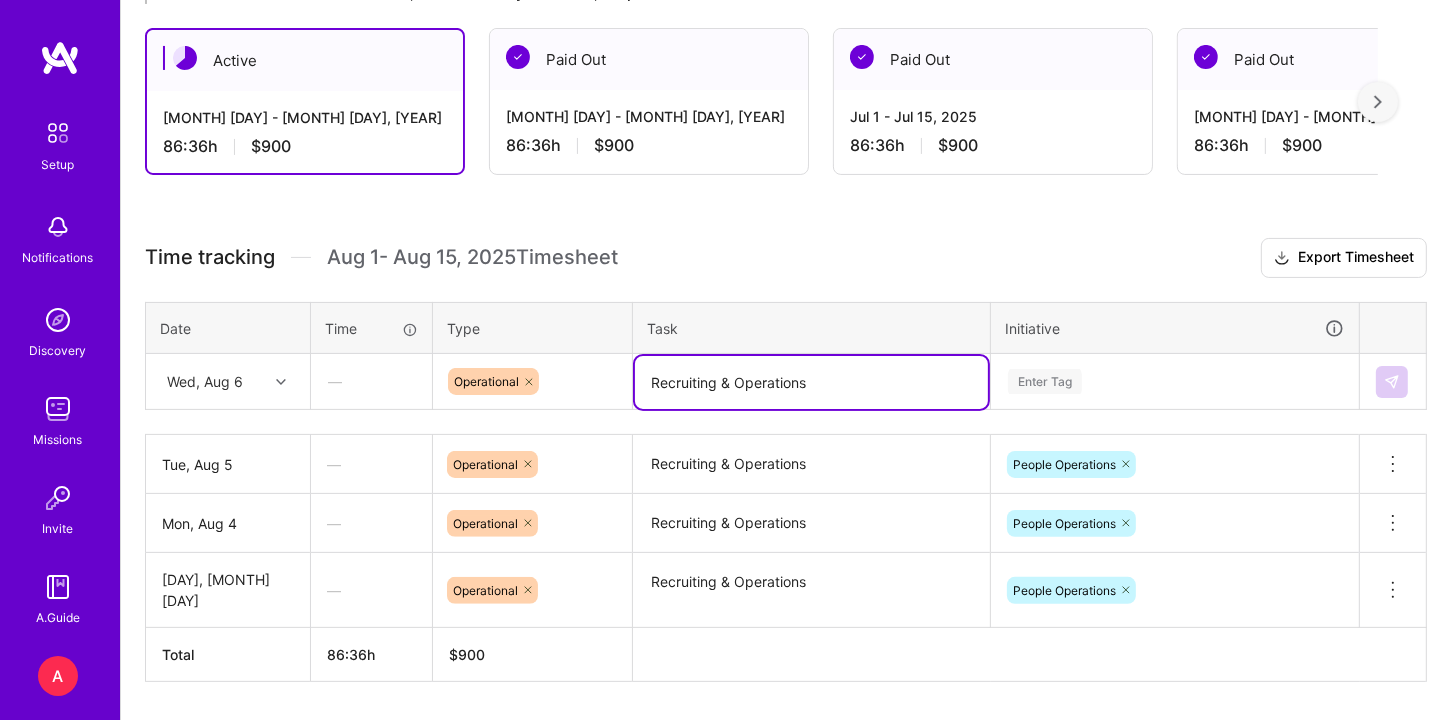 type on "Recruiting & Operations" 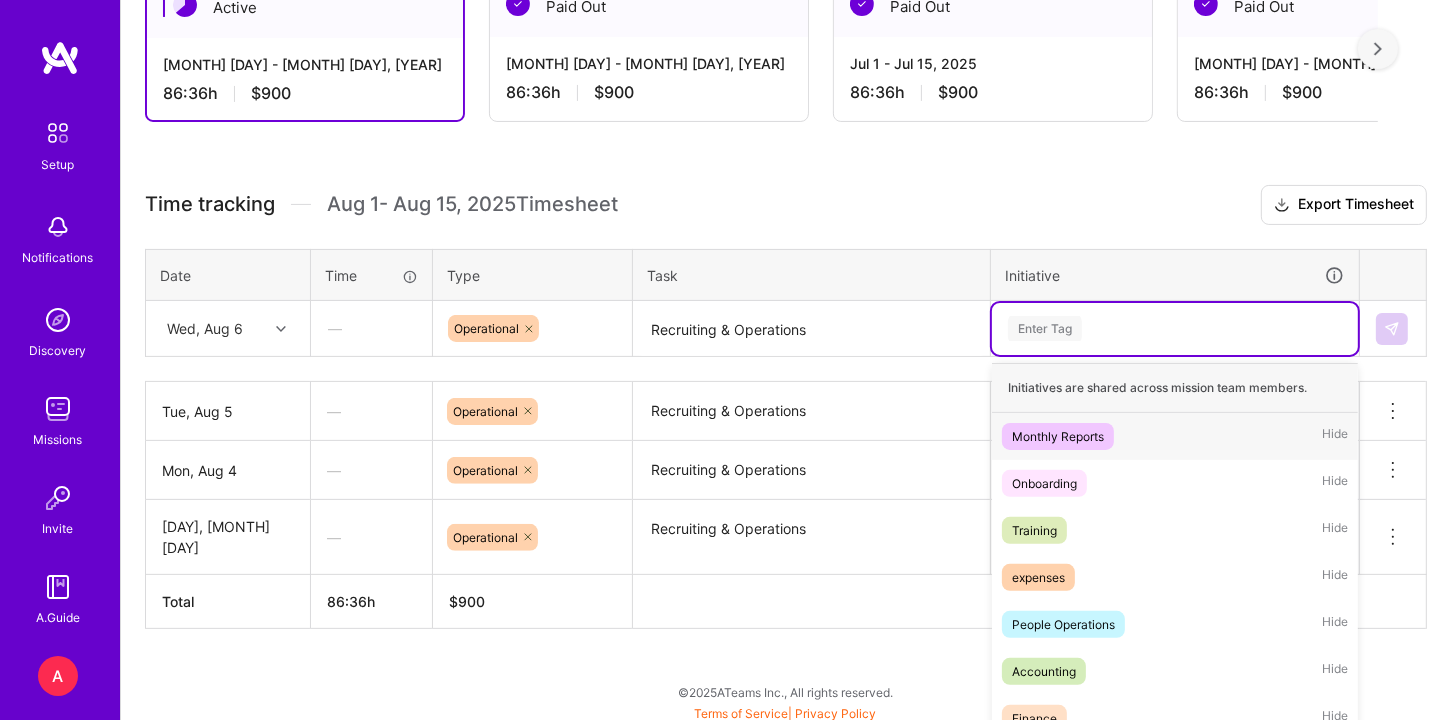 scroll, scrollTop: 459, scrollLeft: 0, axis: vertical 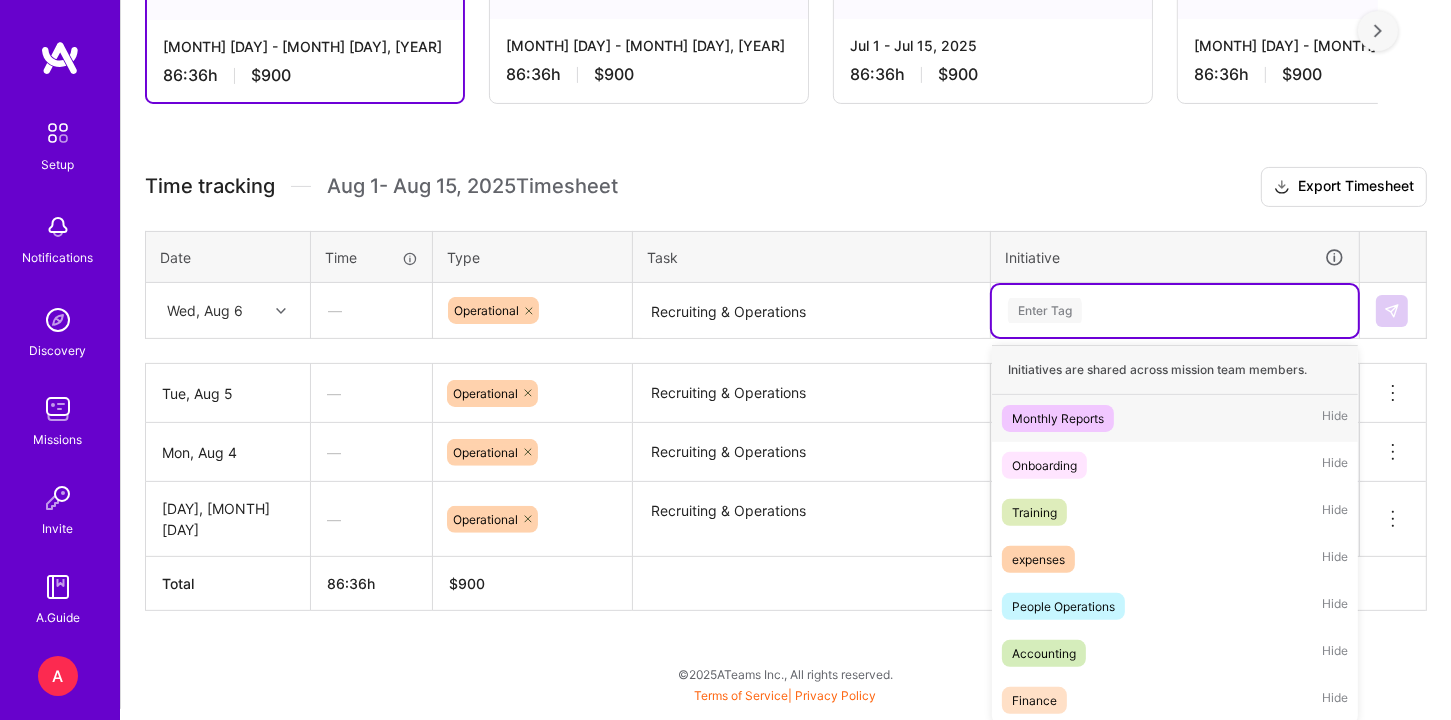 click on "[DAY], [MONTH] [DAY]" at bounding box center [1175, 311] 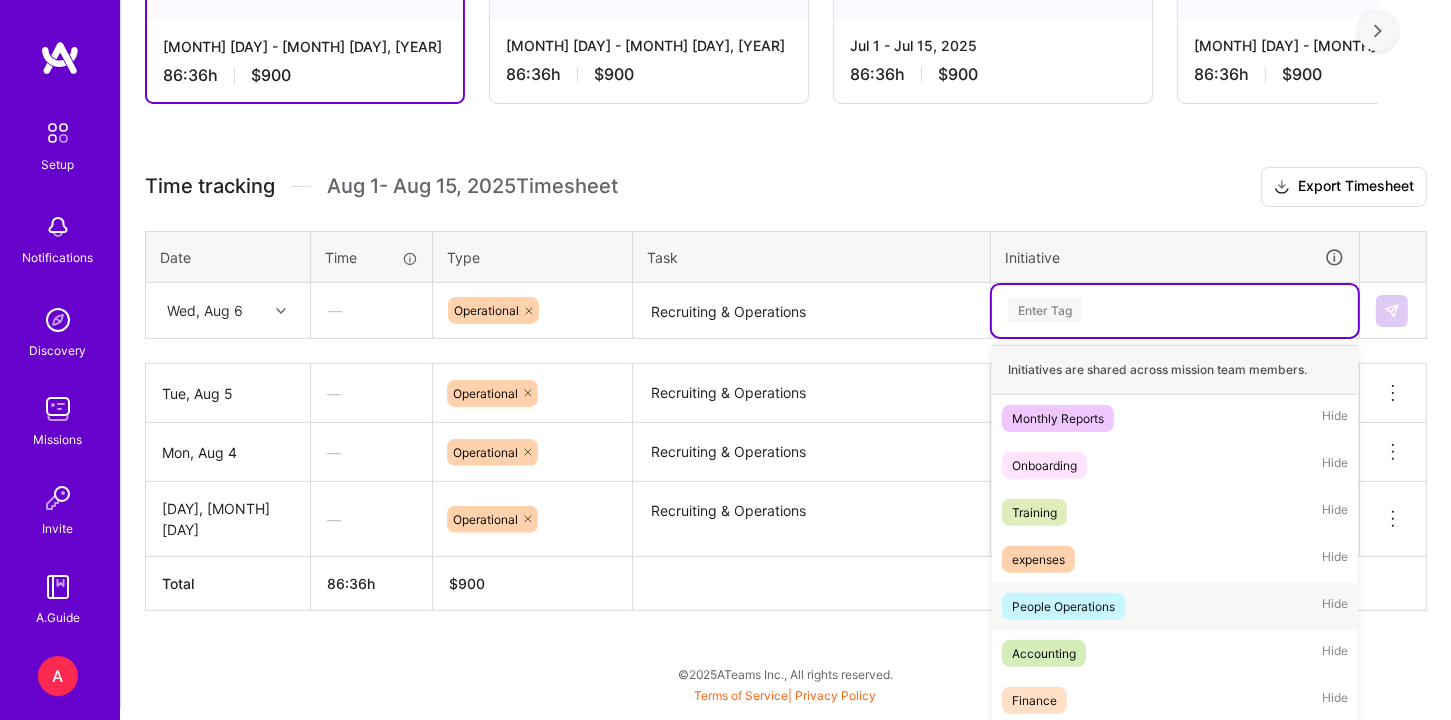 click on "People Operations" at bounding box center (1063, 606) 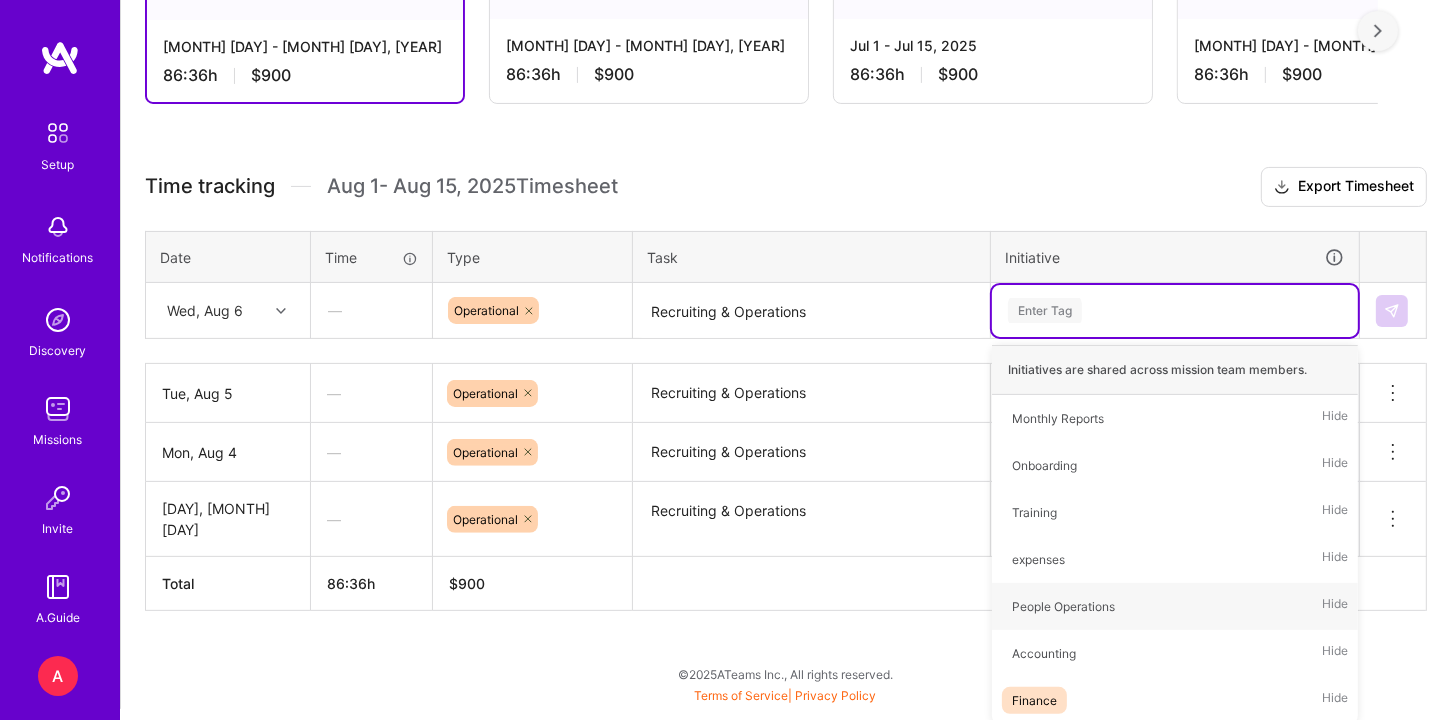 scroll, scrollTop: 428, scrollLeft: 0, axis: vertical 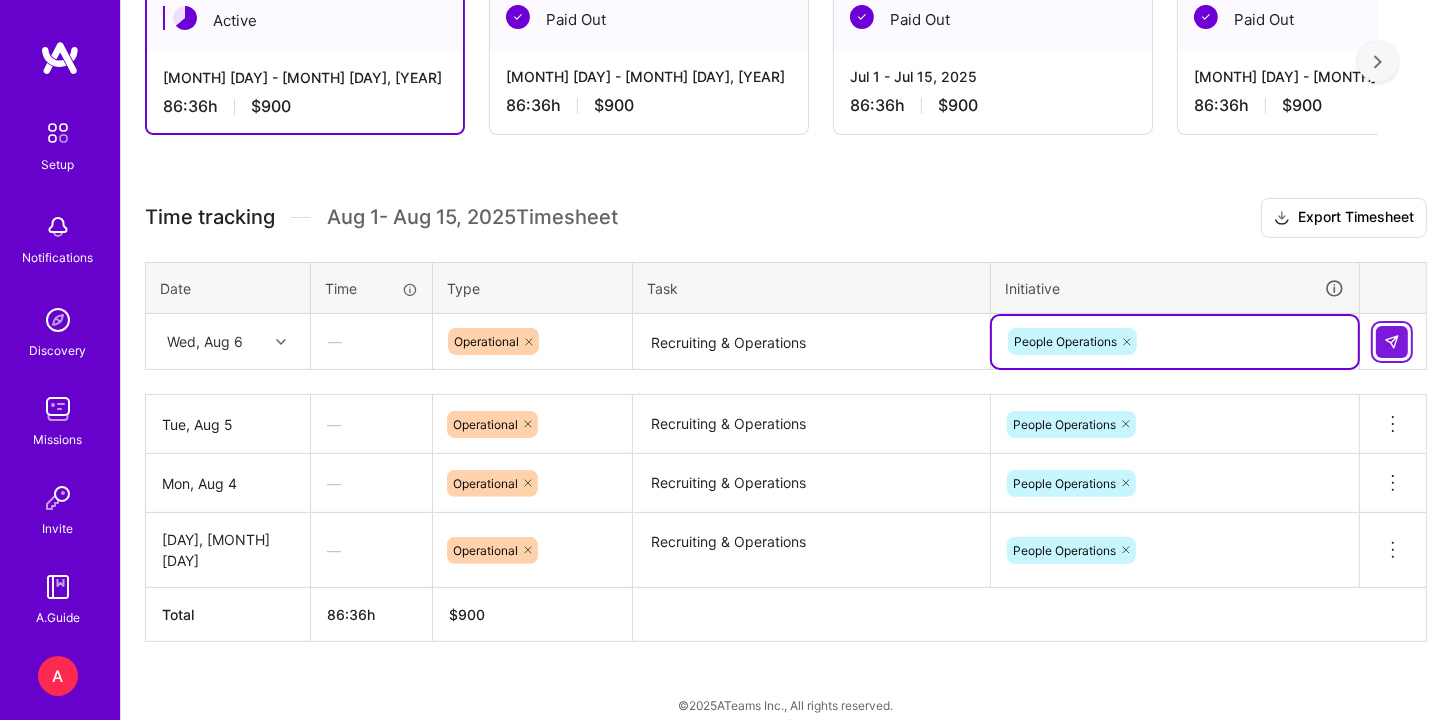 click at bounding box center [1392, 342] 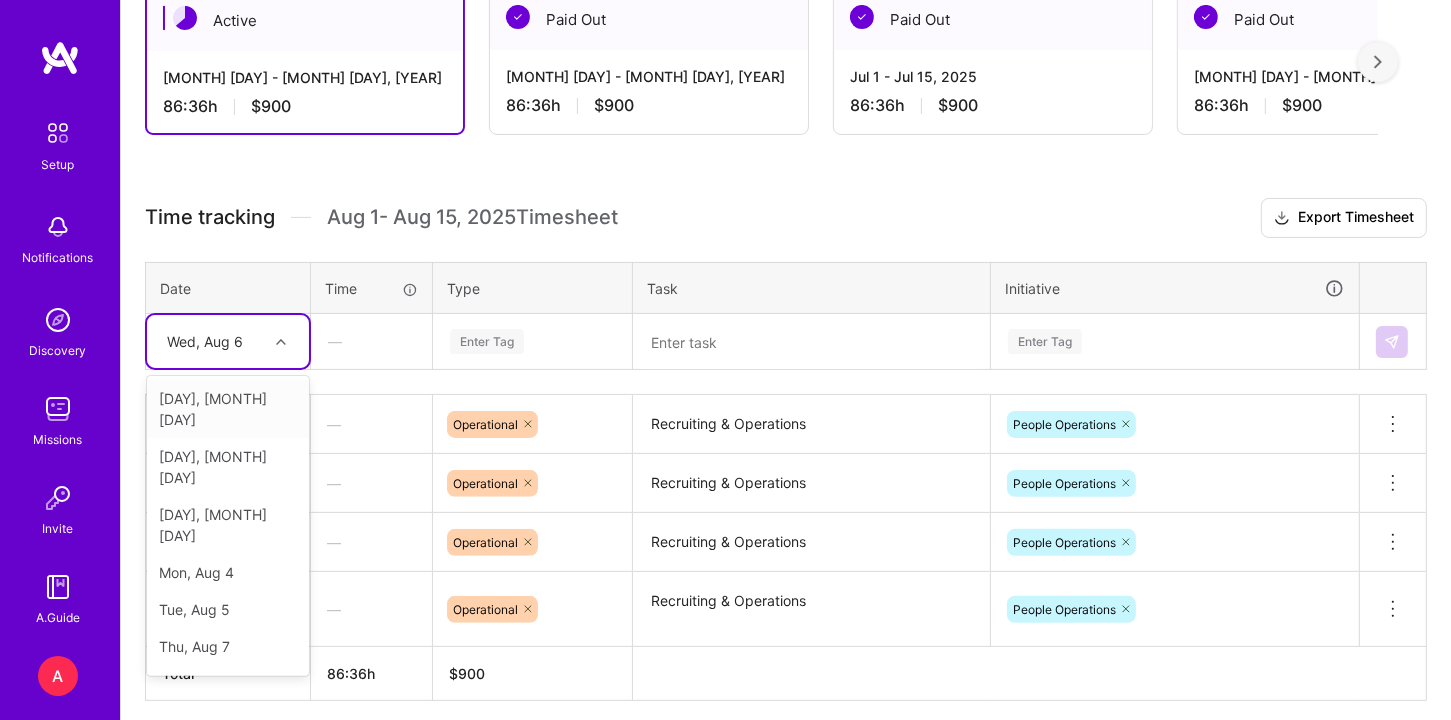 click at bounding box center [283, 342] 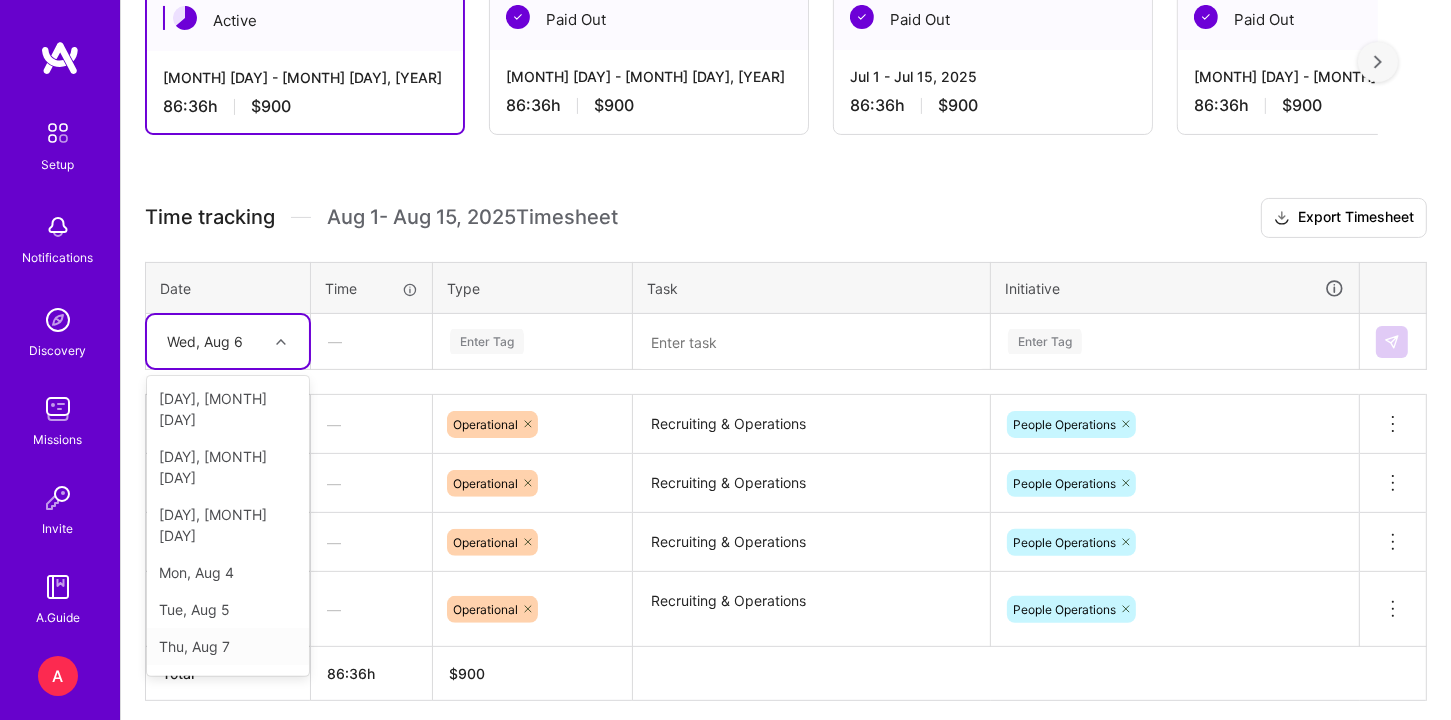 click on "Thu, Aug 7" at bounding box center (228, 646) 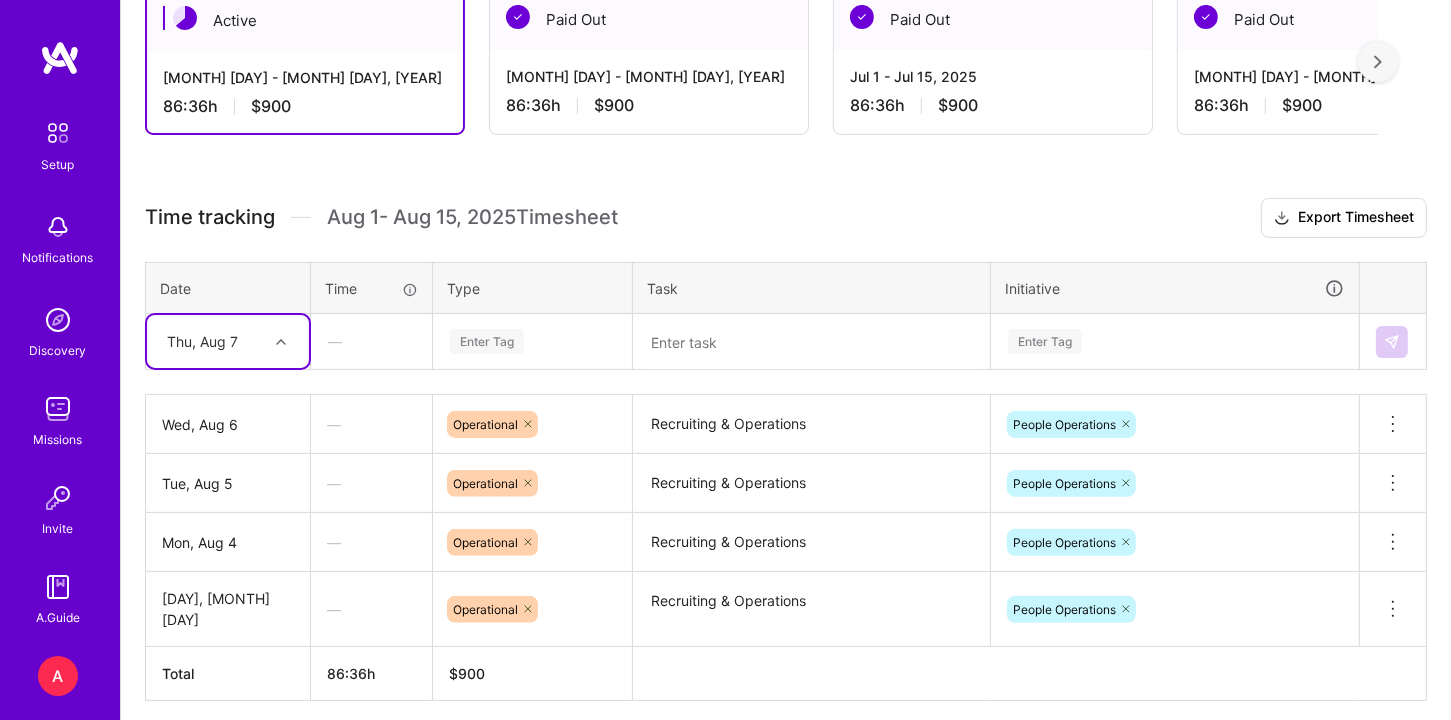 click on "Enter Tag" at bounding box center [487, 341] 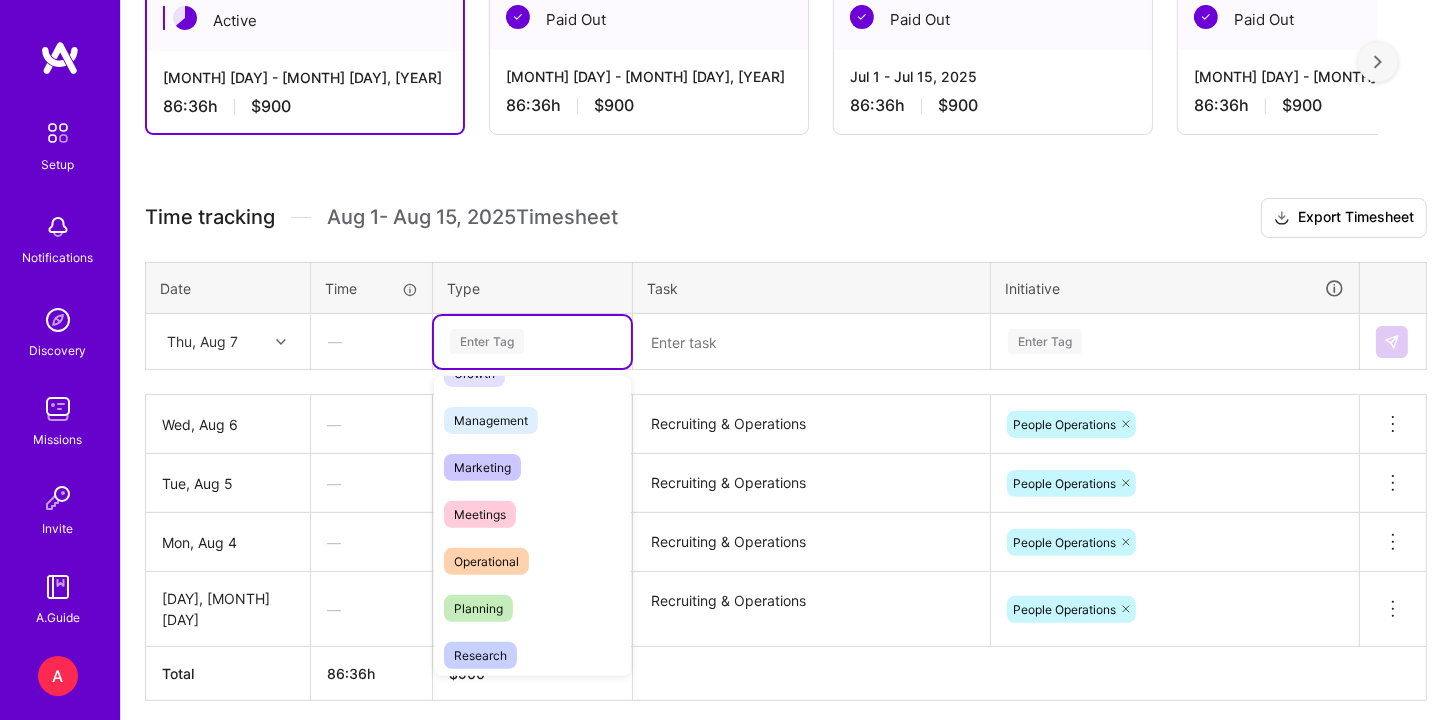 scroll, scrollTop: 223, scrollLeft: 0, axis: vertical 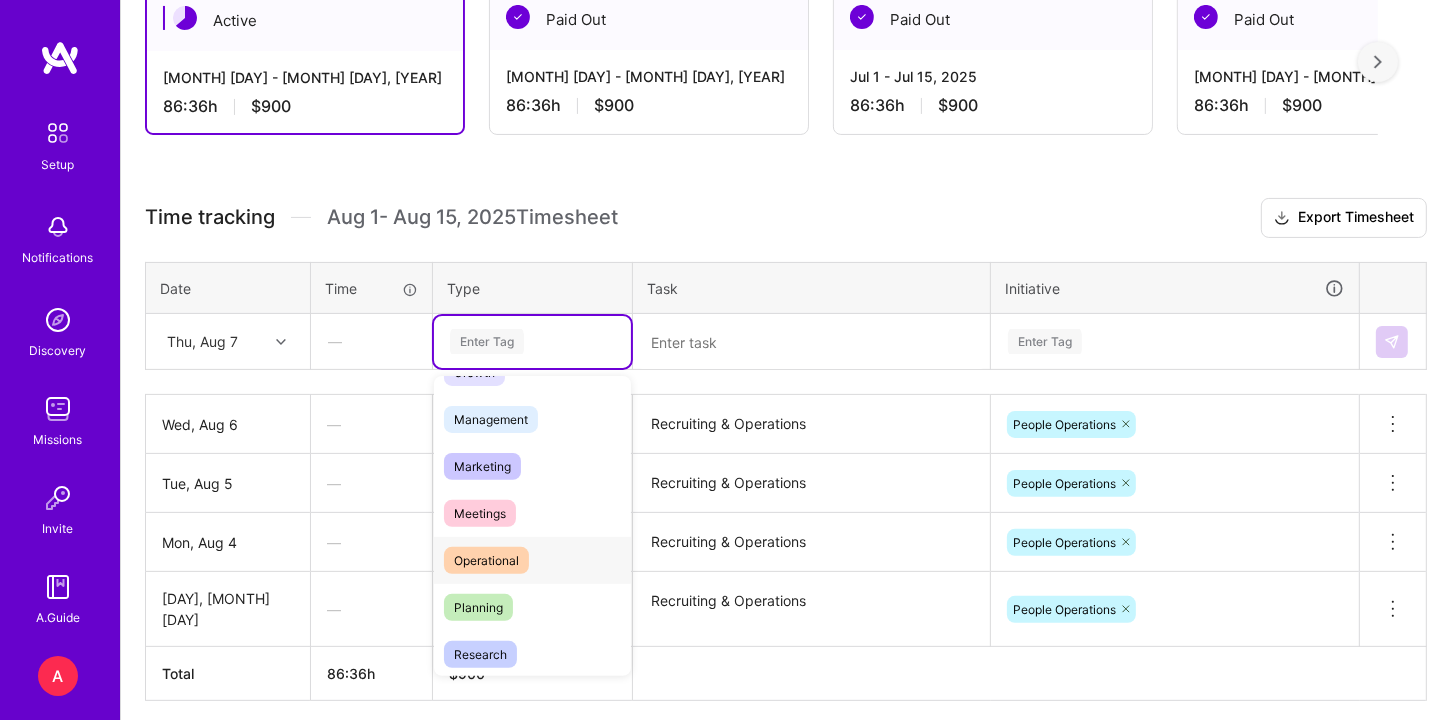 click on "Operational" at bounding box center [532, 560] 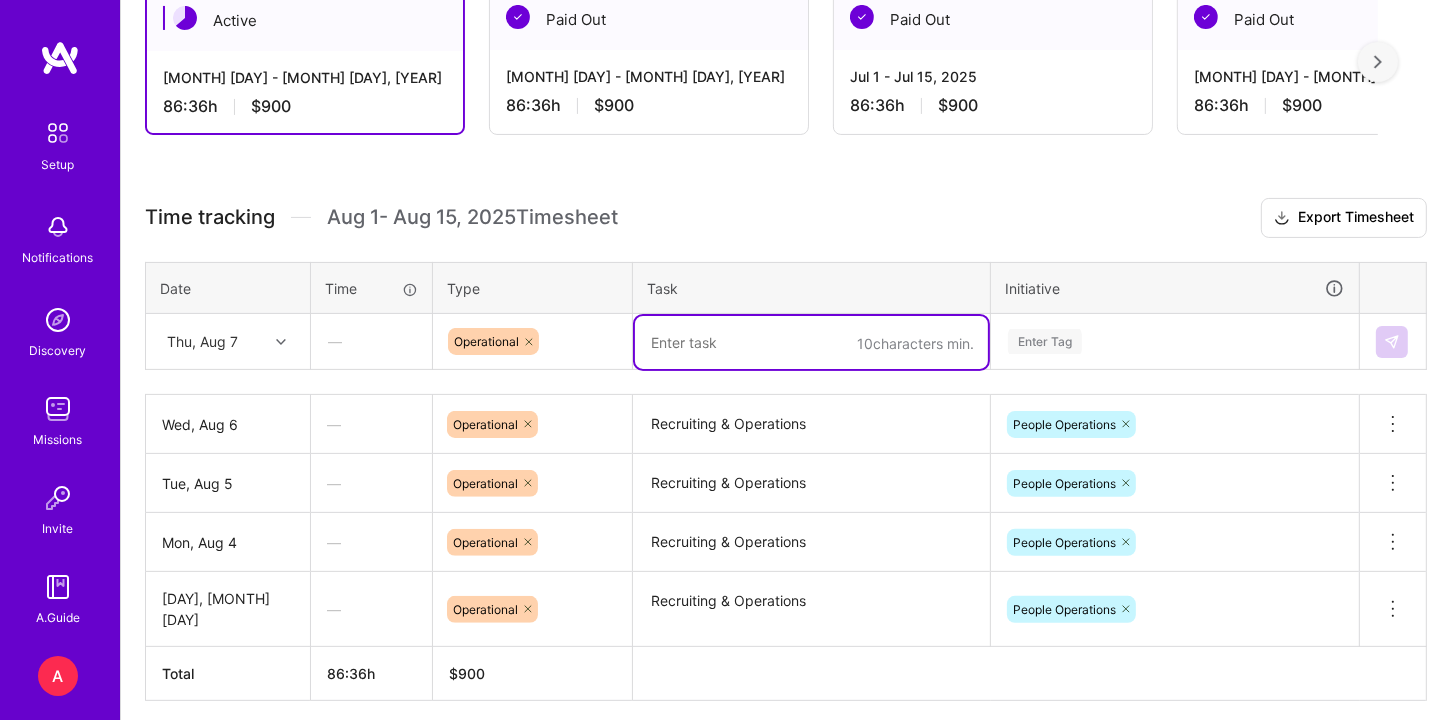 click at bounding box center [811, 342] 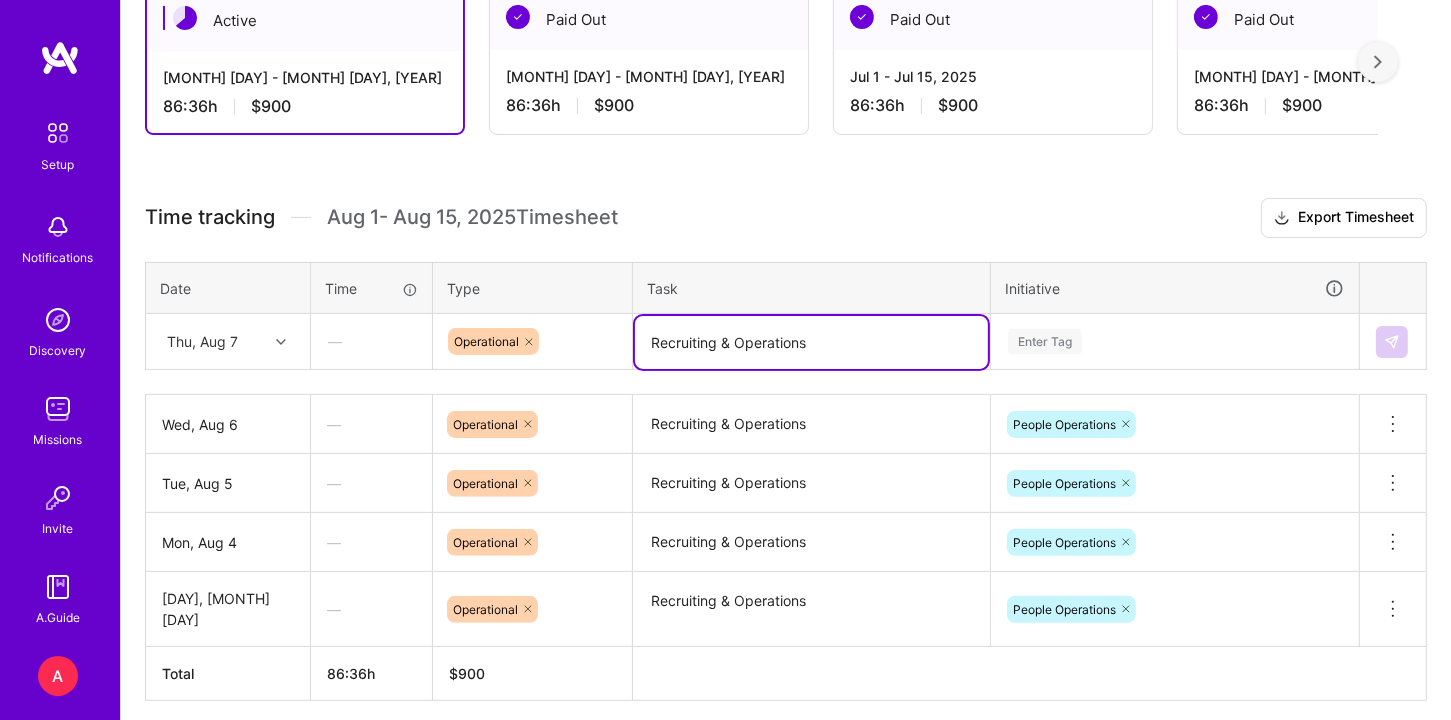 click on "Recruiting & Operations" at bounding box center [811, 342] 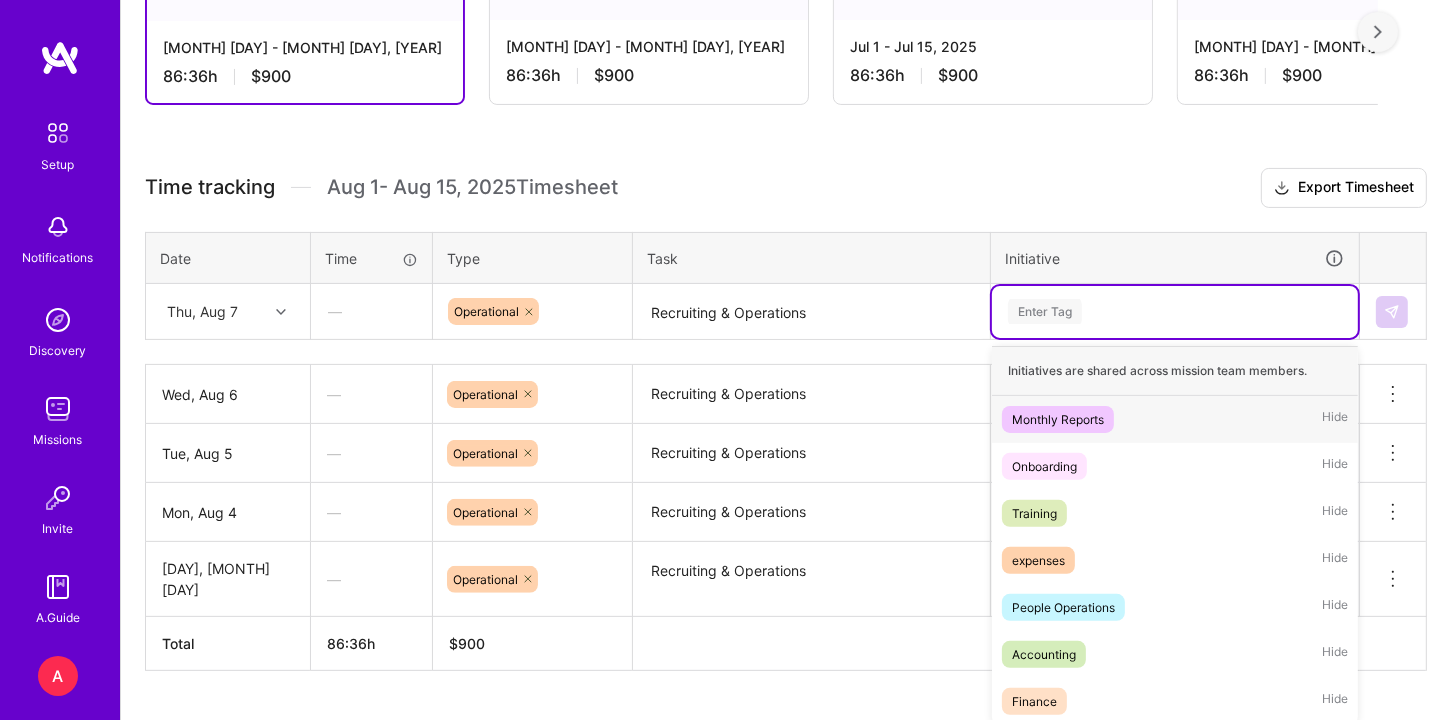 click on "Time tracking [MONTH] [DAY]  -   [MONTH] [DAY] ,   [YEAR] Timesheet Export Timesheet Date Time Type Task Initiative  [DAY], [MONTH] [DAY] — Operational
Recruiting & Operations option People Operations, selected. option Monthly Reports focused, 1 of 7. 7 results available. Use Up and Down to choose options, press Enter to select the currently focused option, press Escape to exit the menu. Enter Tag Initiatives are shared across mission team members. Monthly Reports Hide Onboarding Hide Training Hide expenses Hide People Operations Hide Accounting Hide Finance Hide [DAY], [MONTH] [DAY] — Operational
Recruiting & Operations People Operations
Delete row [DAY], [MONTH] [DAY] — Operational
Recruiting & Operations People Operations
Delete row [DAY], [MONTH] [DAY] — Operational
Recruiting & Operations People Operations
Delete row [DAY], [MONTH] [DAY] — Operational
Recruiting & Operations People Operations
Delete row Total" at bounding box center [786, 419] 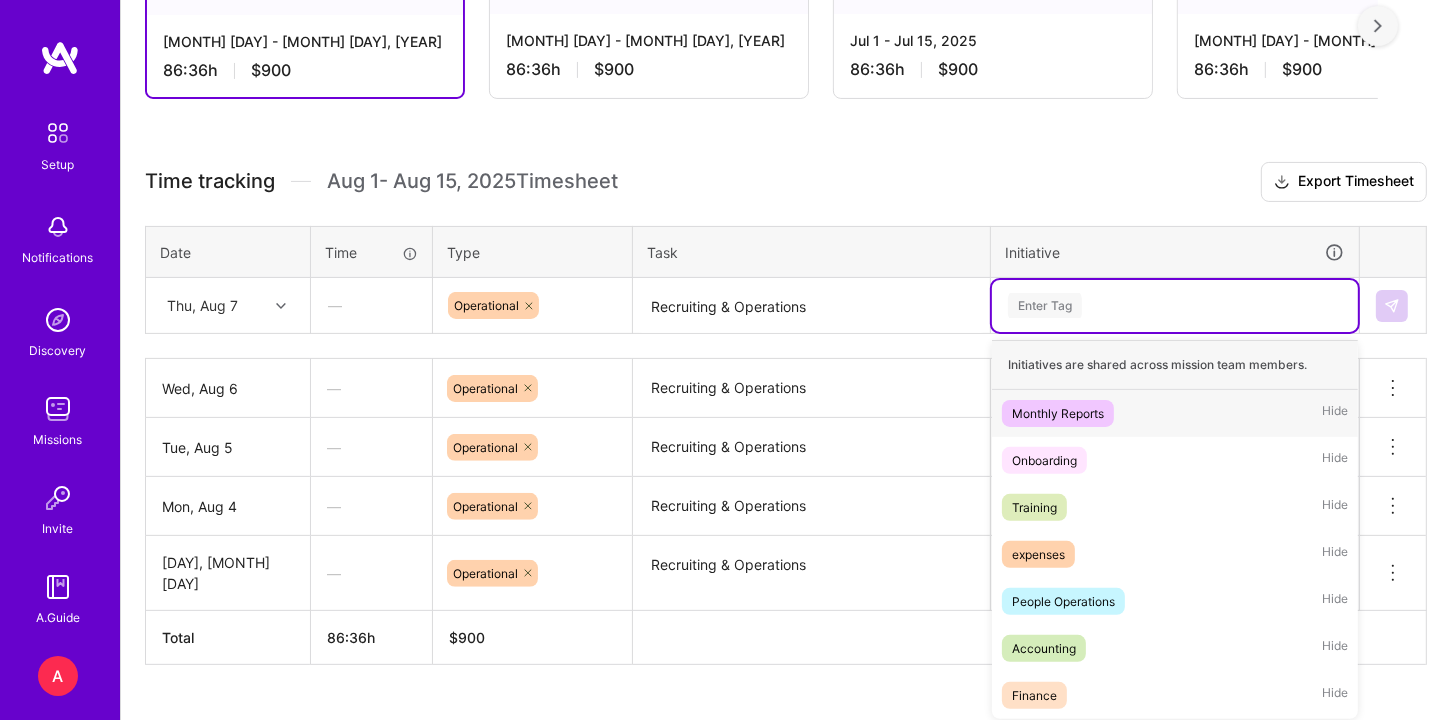 scroll, scrollTop: 467, scrollLeft: 0, axis: vertical 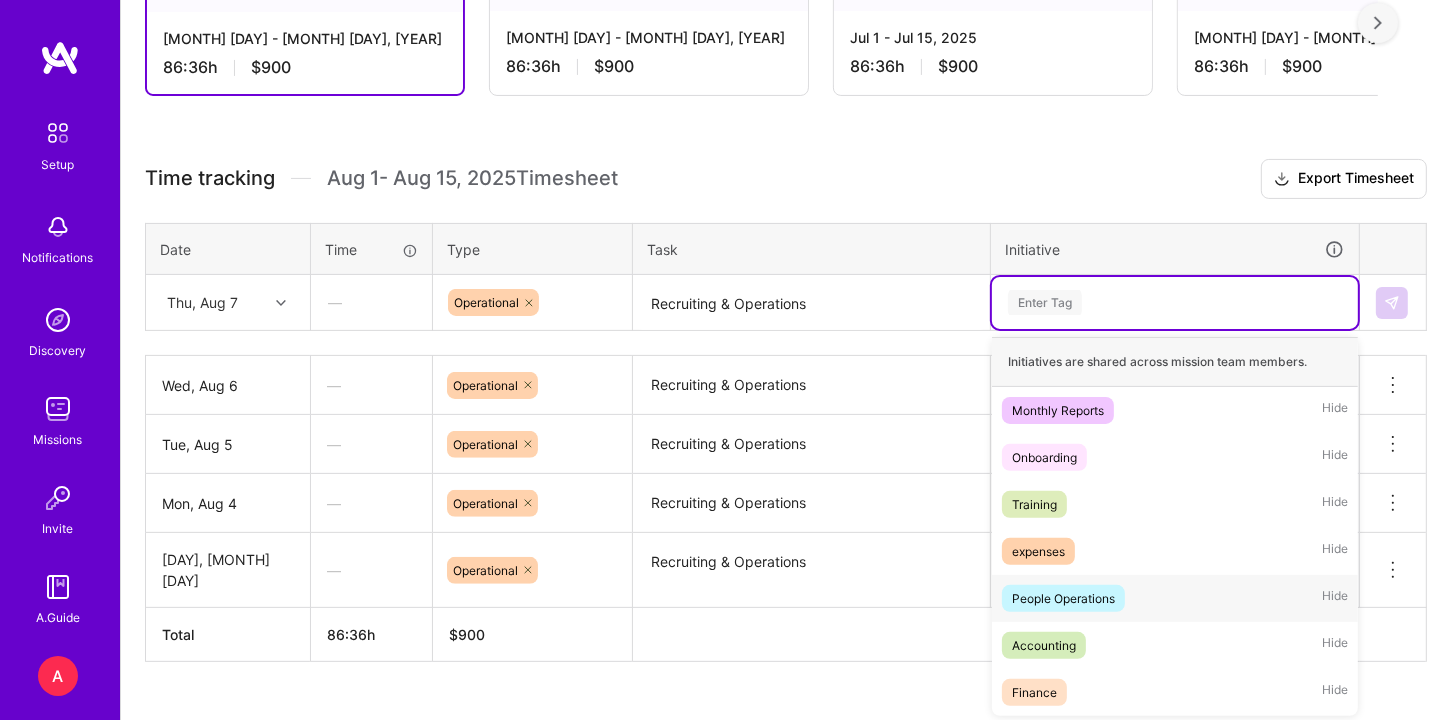 click on "People Operations Hide" at bounding box center (1175, 598) 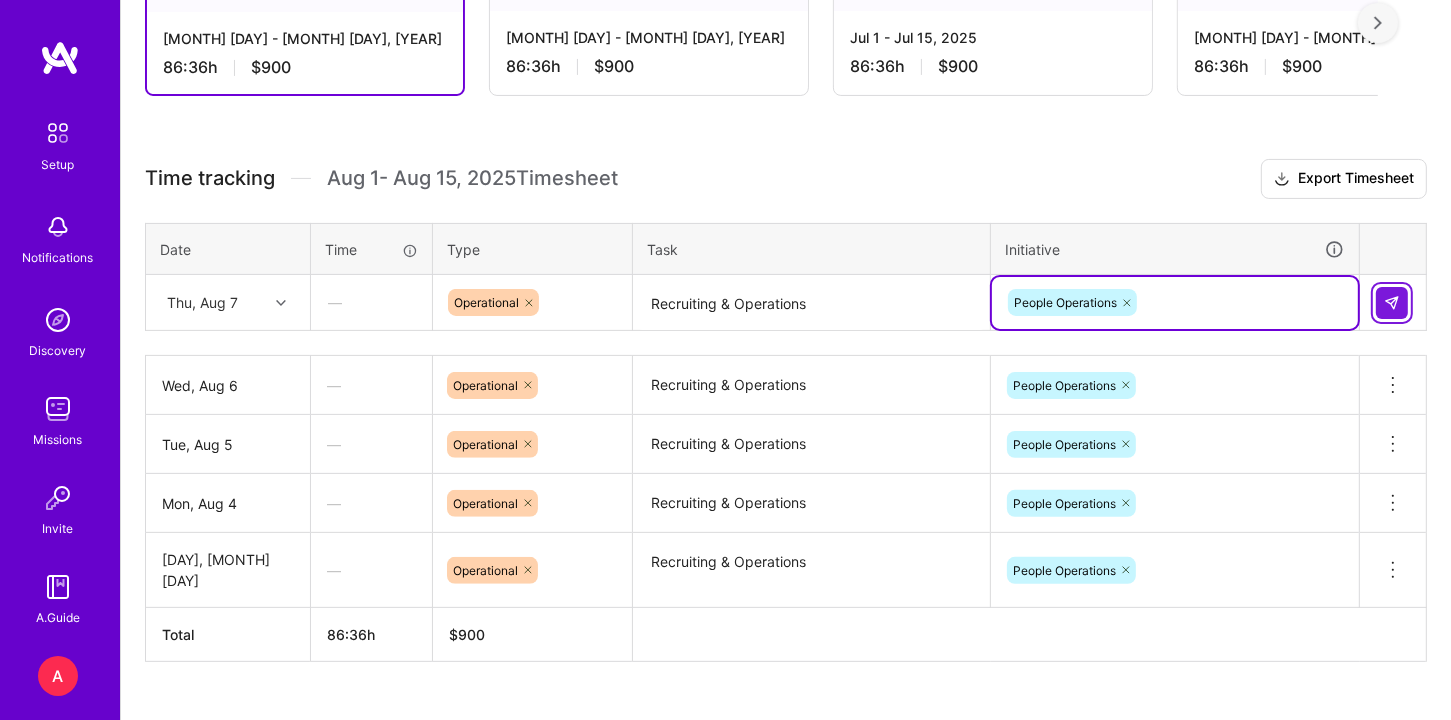 click at bounding box center (1392, 303) 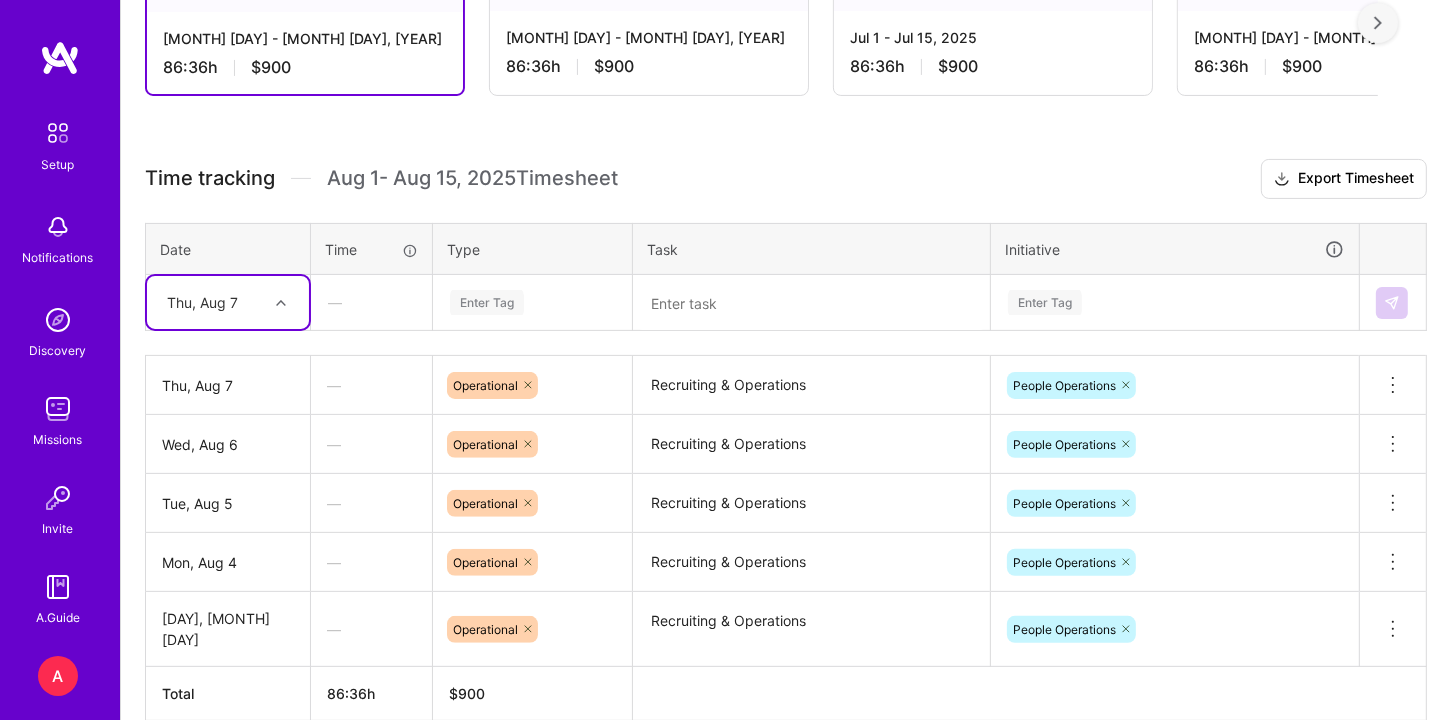 click at bounding box center (283, 303) 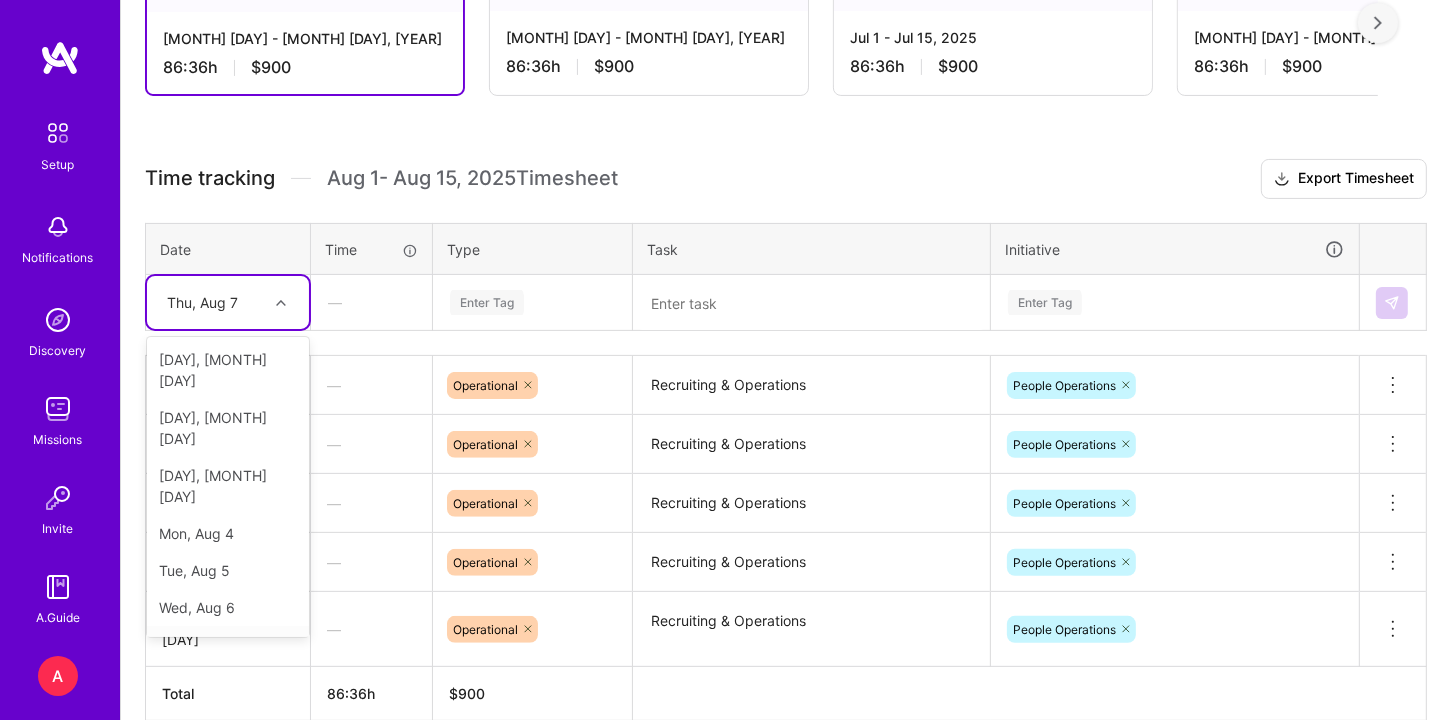 click on "Fri, Aug 8" at bounding box center [228, 644] 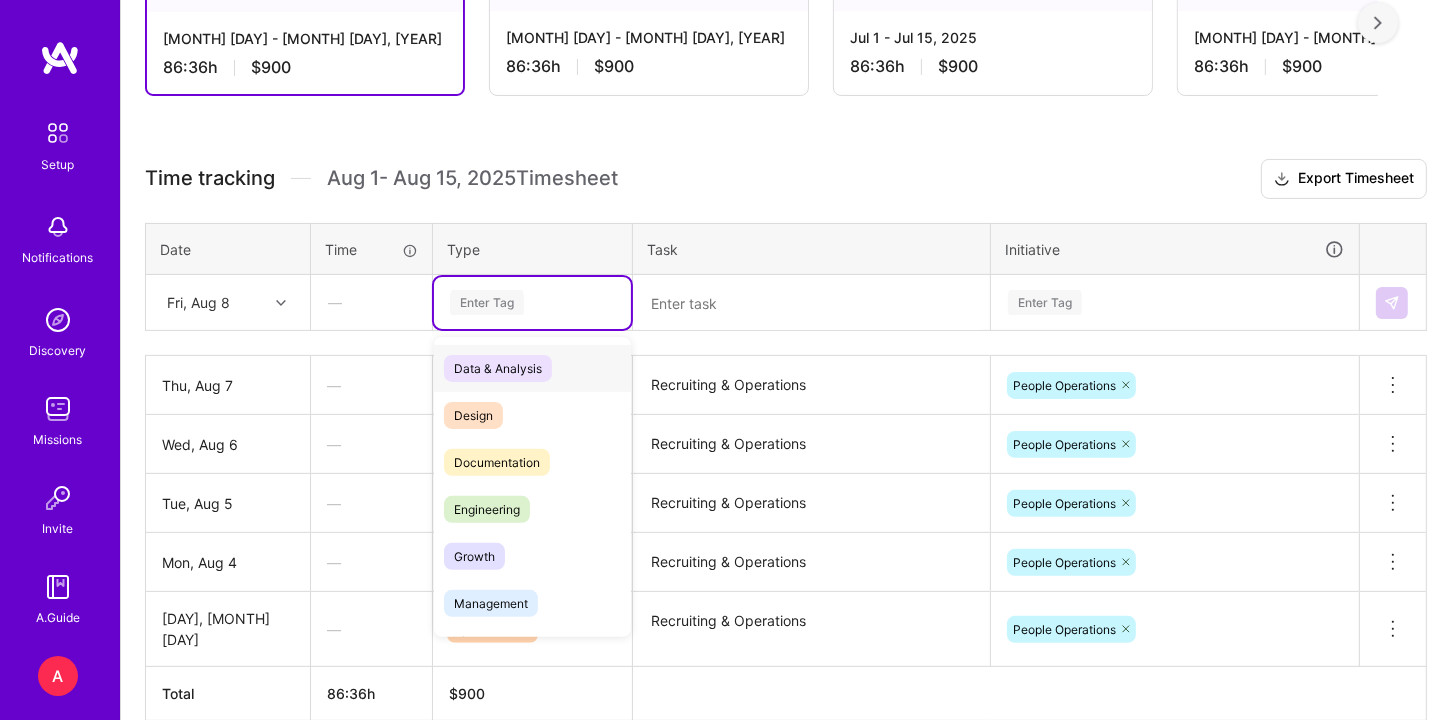 click on "Enter Tag" at bounding box center [487, 302] 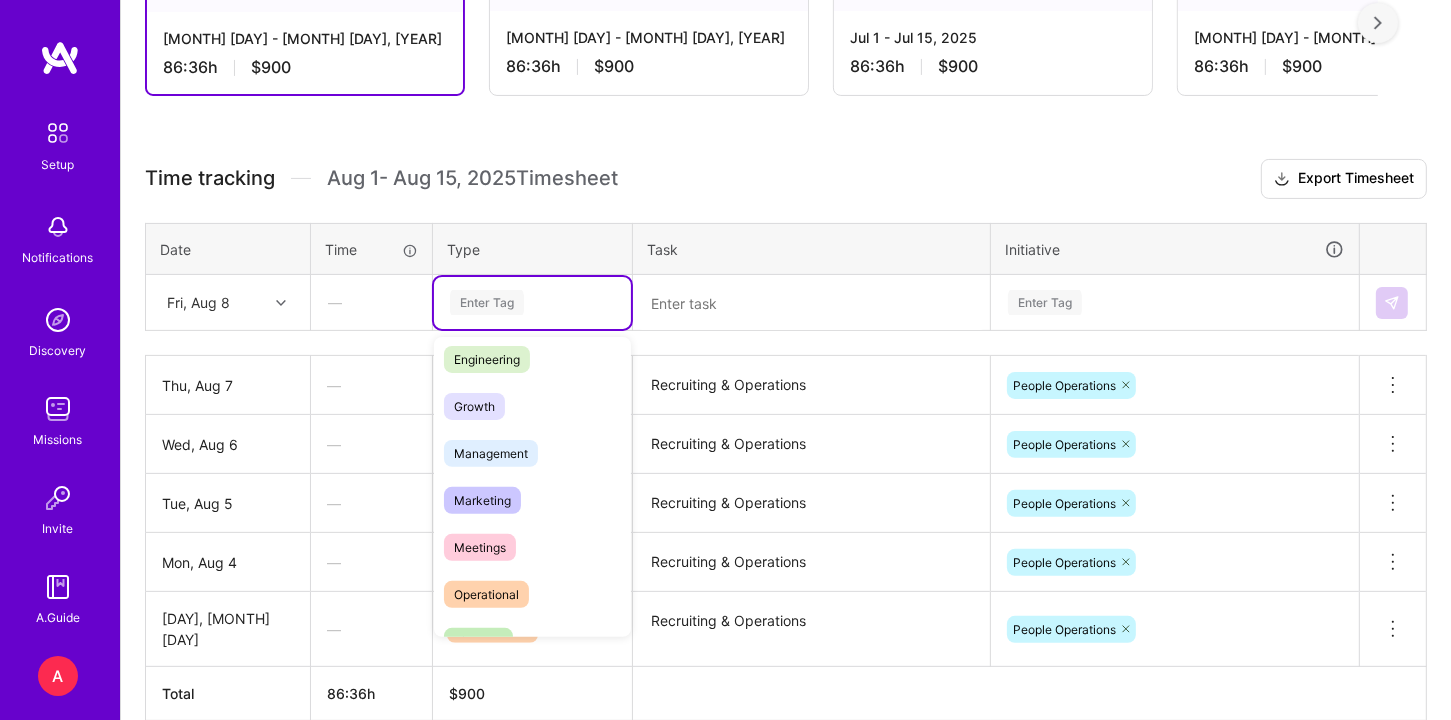 scroll, scrollTop: 152, scrollLeft: 0, axis: vertical 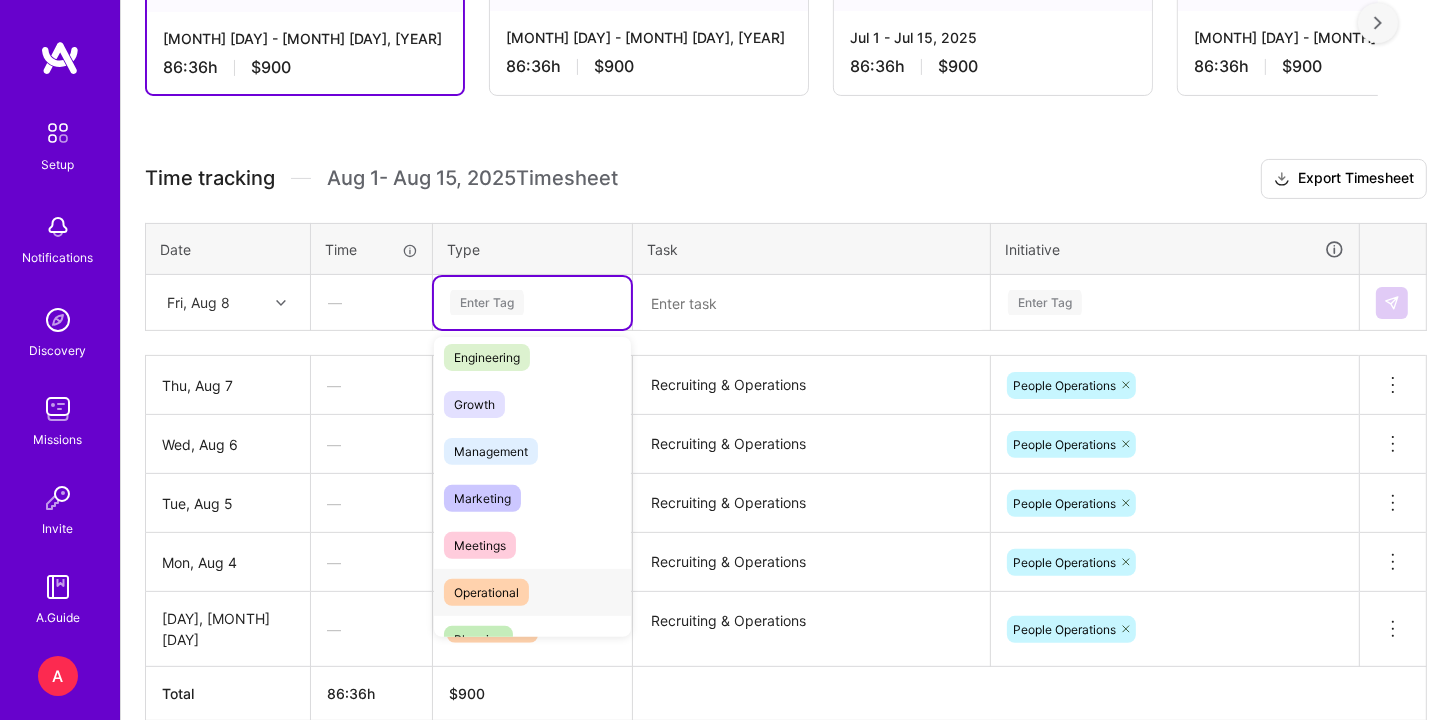 click on "Operational" at bounding box center (532, 592) 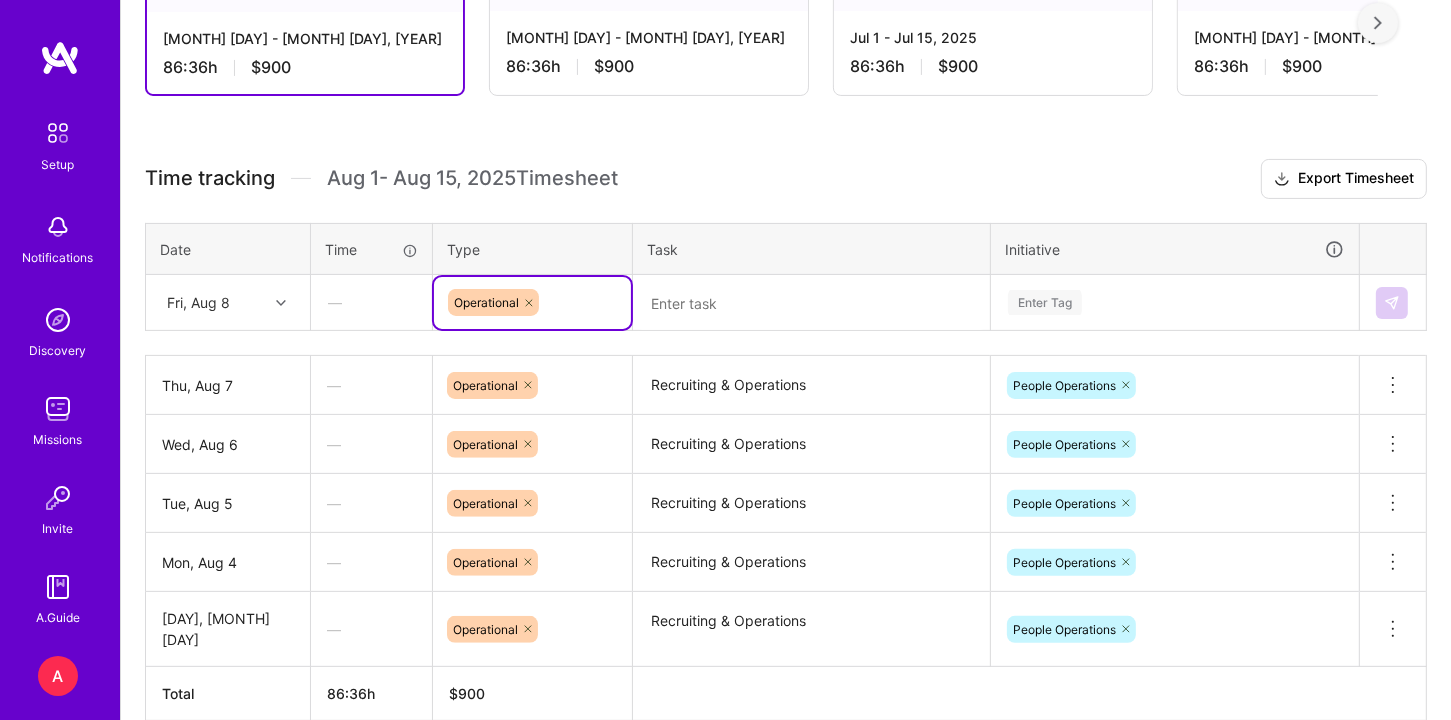 click at bounding box center (811, 303) 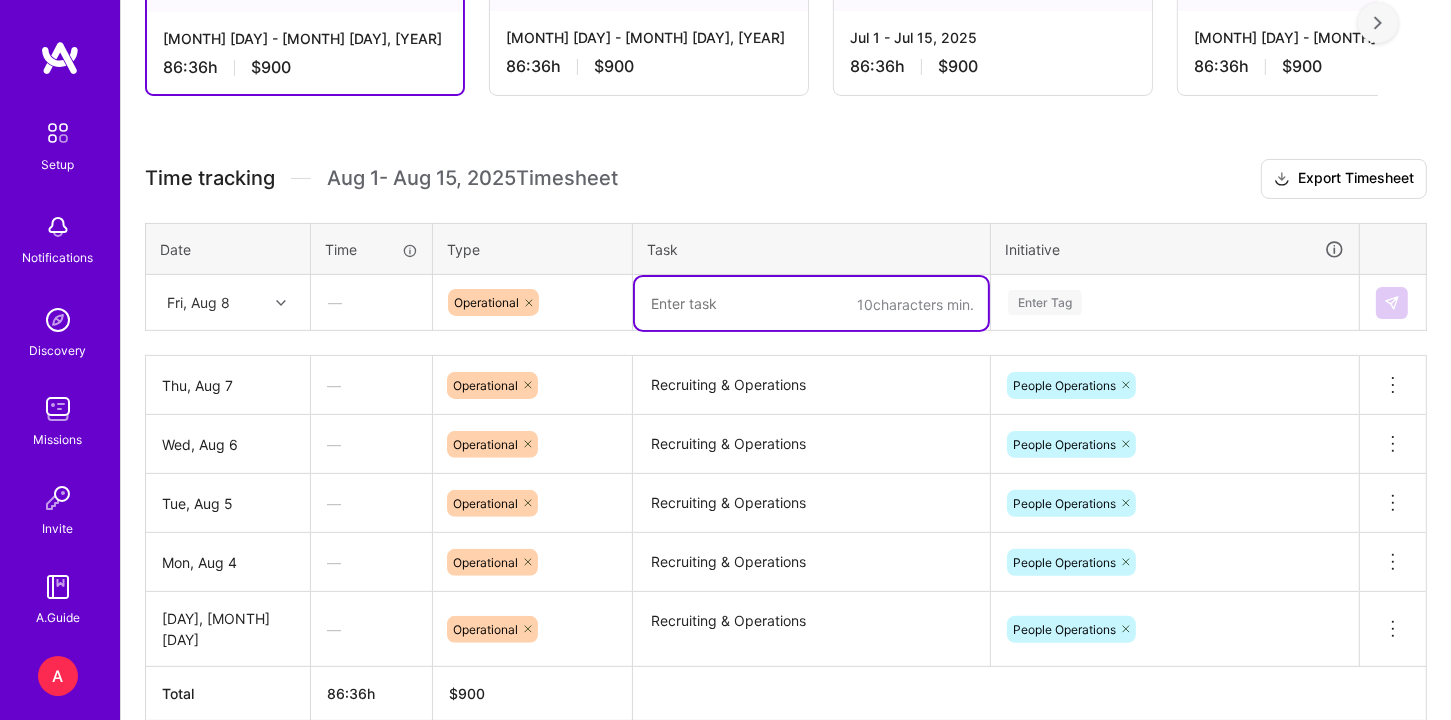 paste on "Recruiting & Operations" 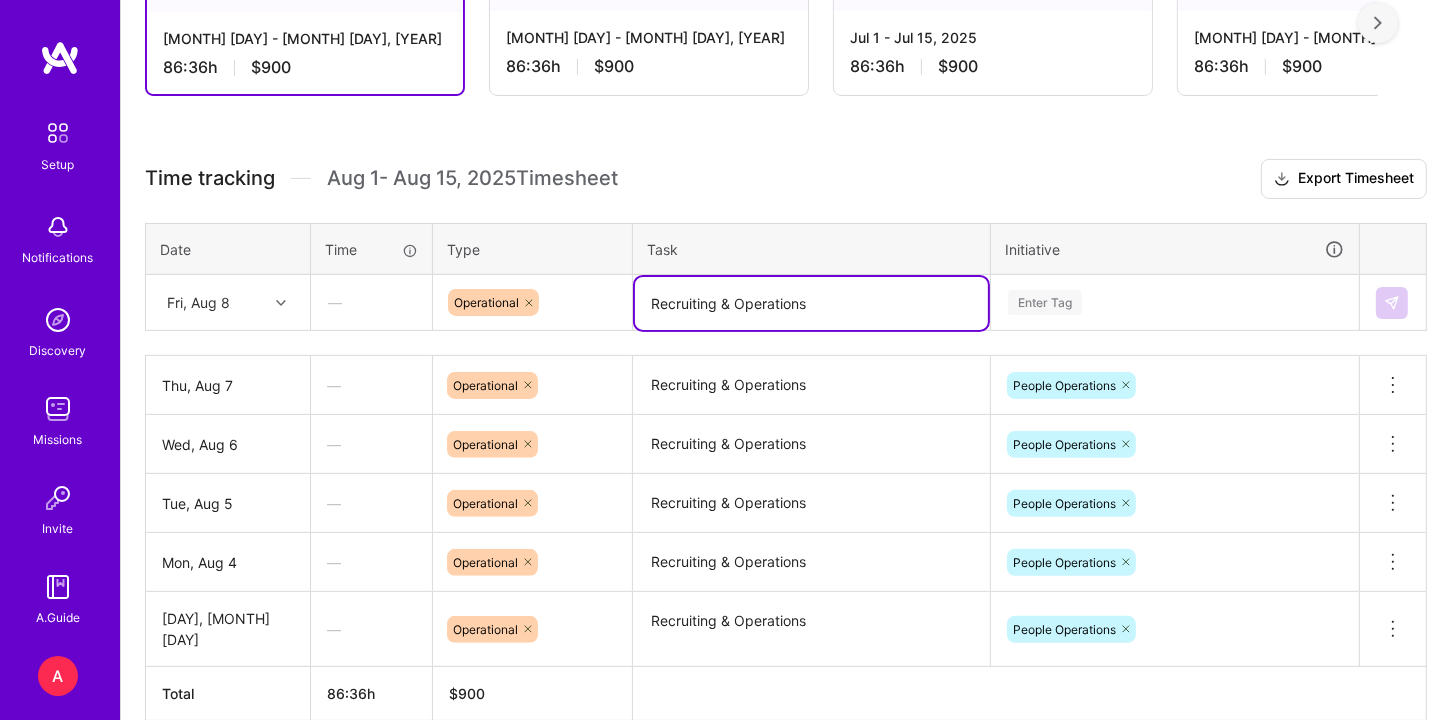 type on "Recruiting & Operations" 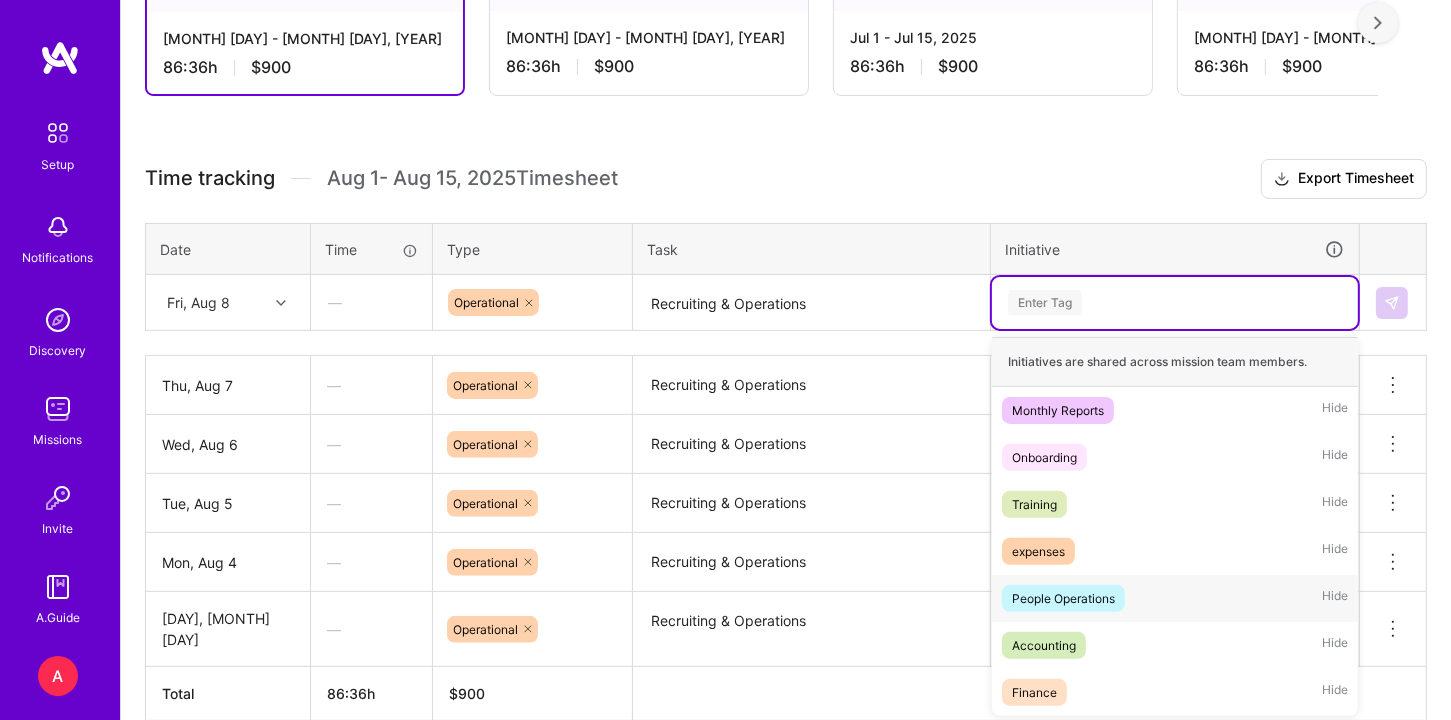 click on "People Operations Hide" at bounding box center (1175, 598) 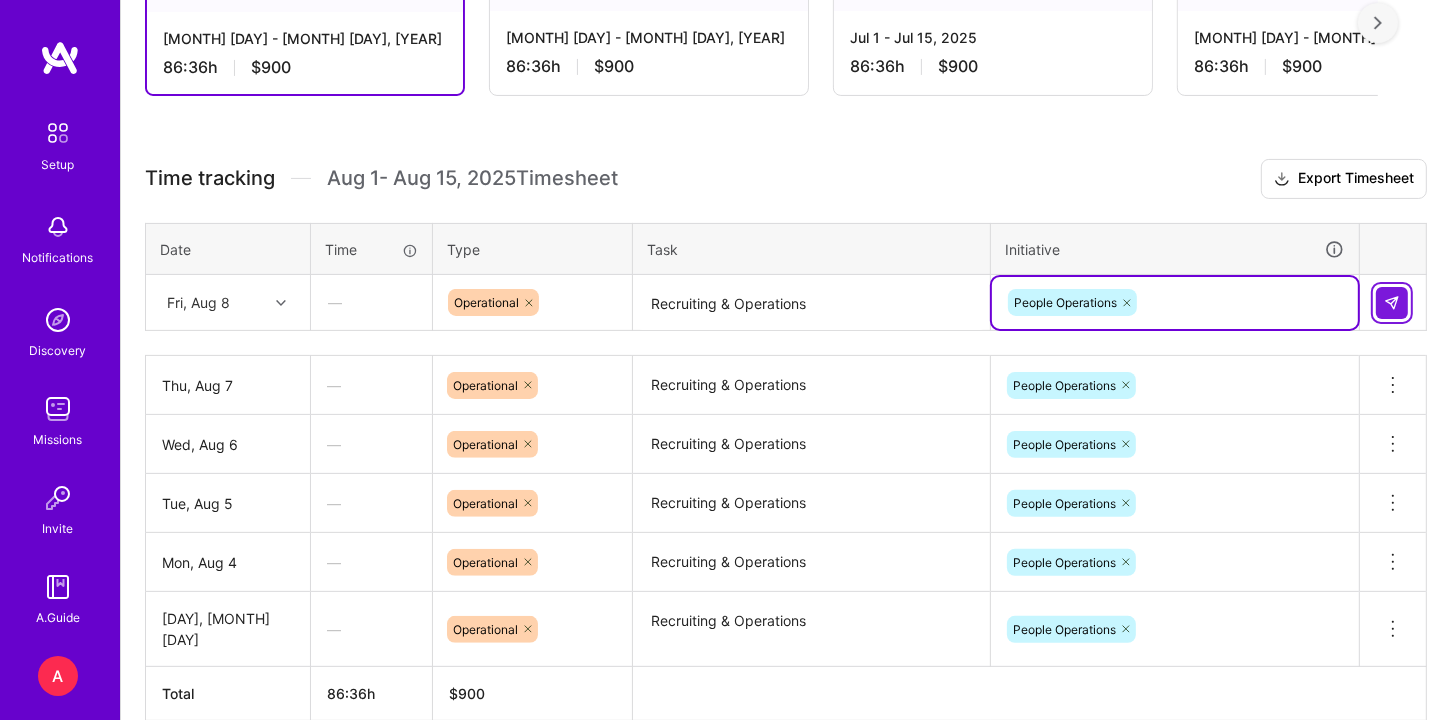 click at bounding box center (1392, 303) 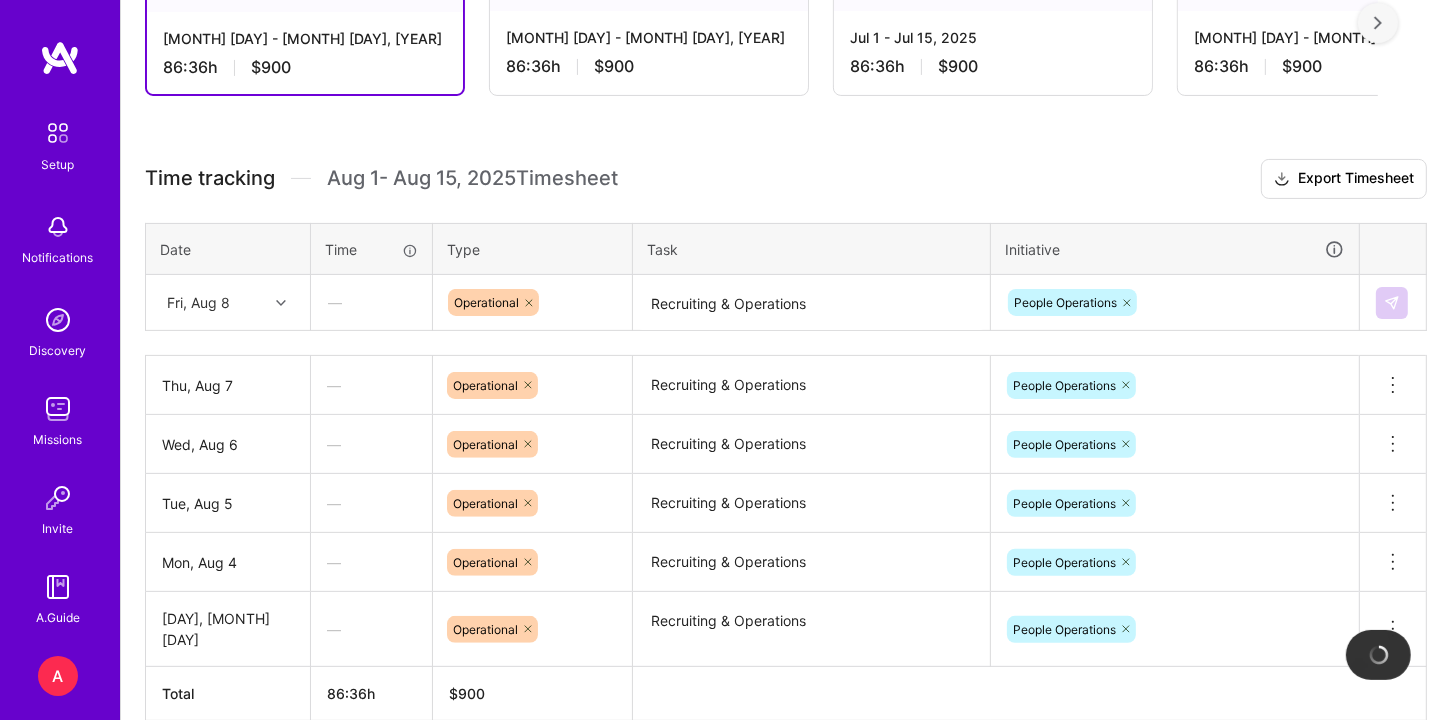 type 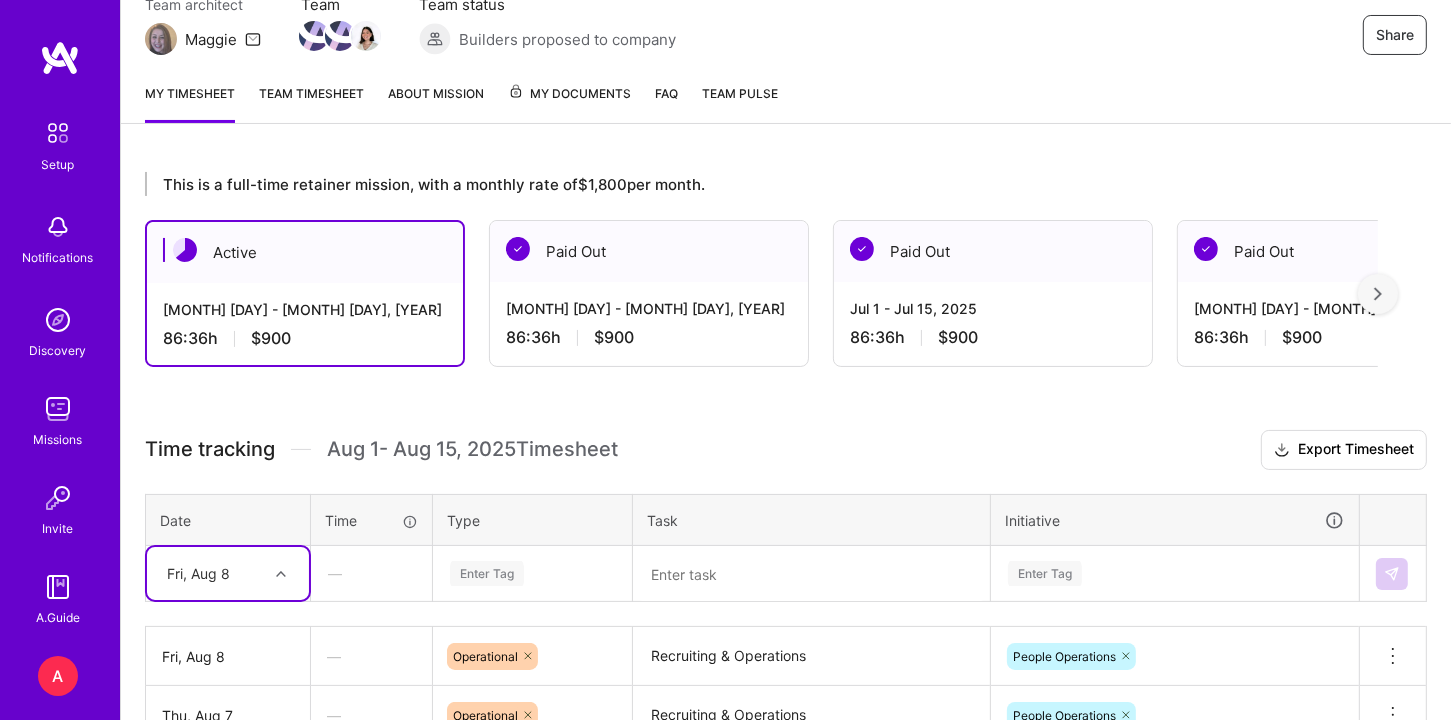 scroll, scrollTop: 187, scrollLeft: 0, axis: vertical 